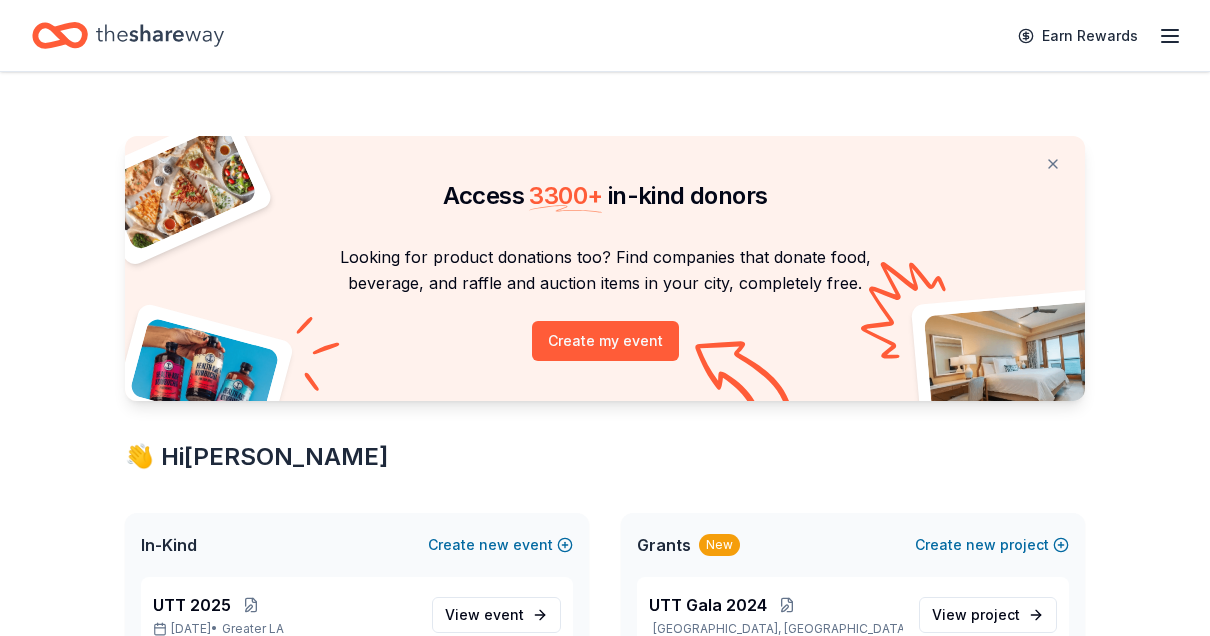 scroll, scrollTop: 0, scrollLeft: 0, axis: both 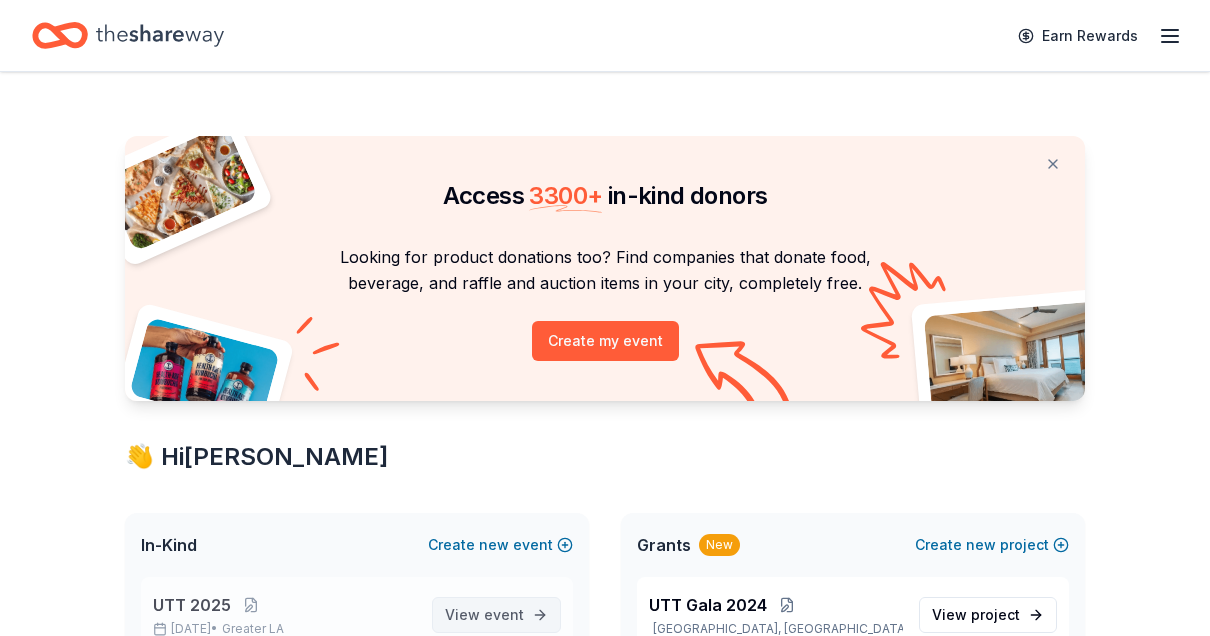 click on "event" at bounding box center [504, 614] 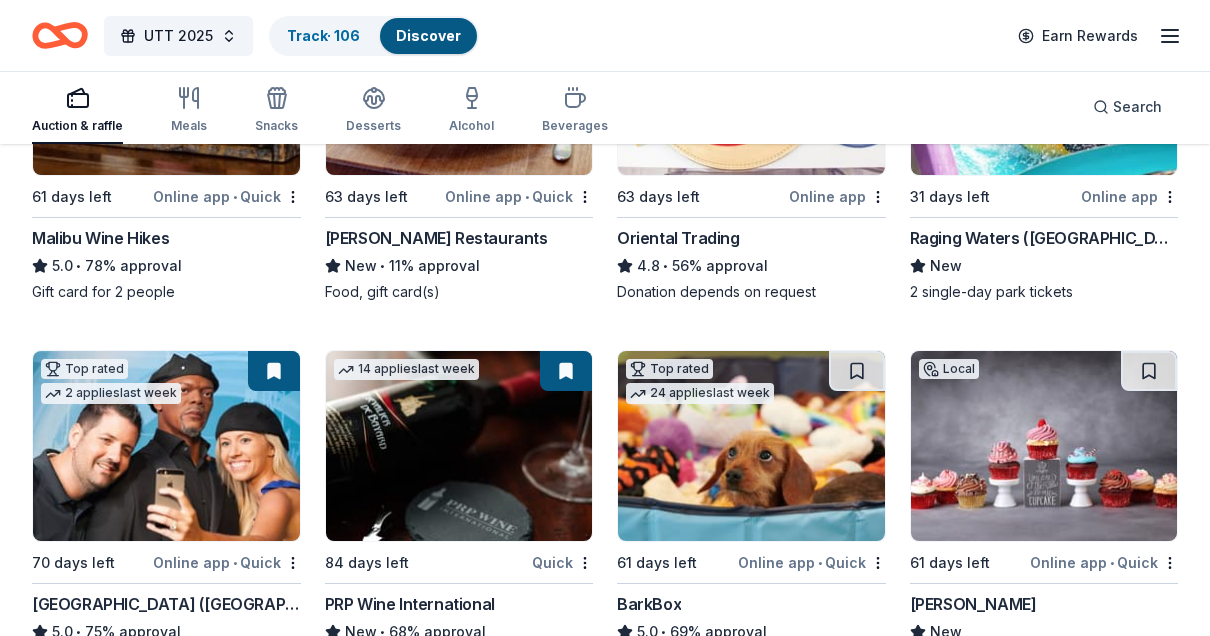 scroll, scrollTop: 0, scrollLeft: 0, axis: both 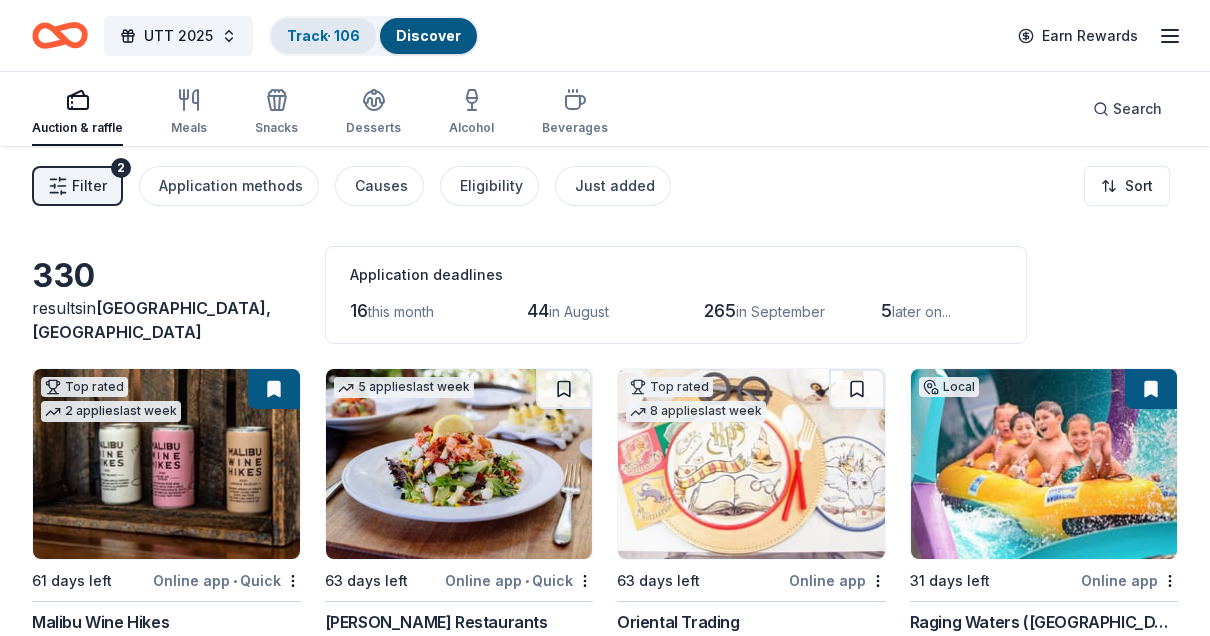 click on "Track  · 106" at bounding box center [323, 35] 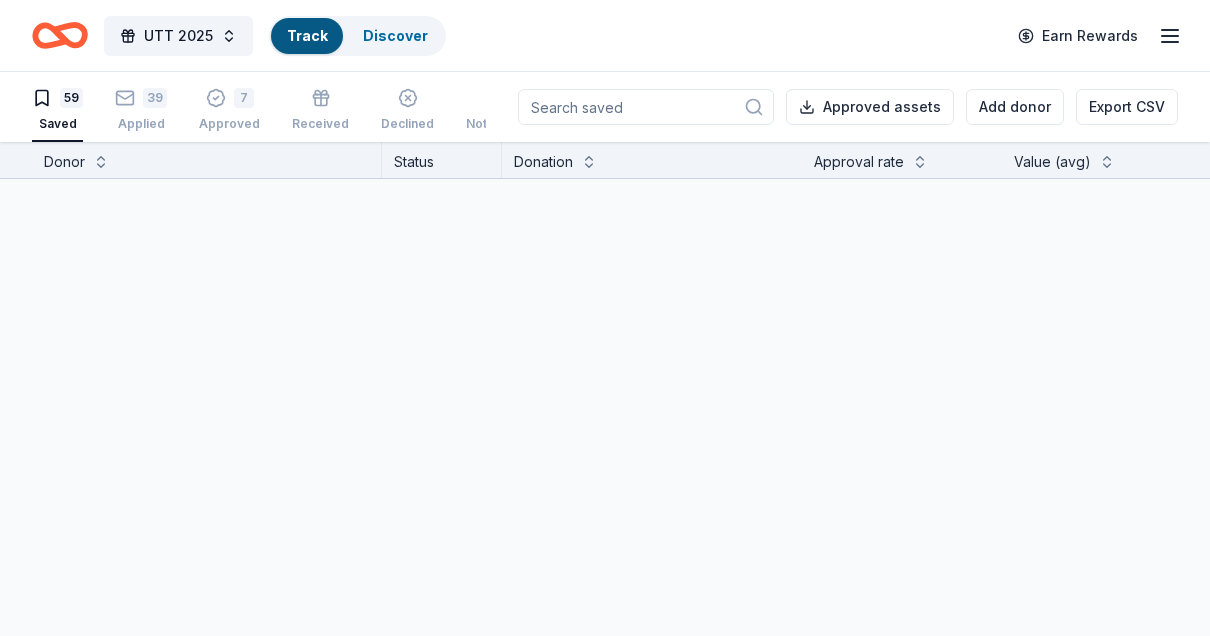 scroll, scrollTop: 0, scrollLeft: 0, axis: both 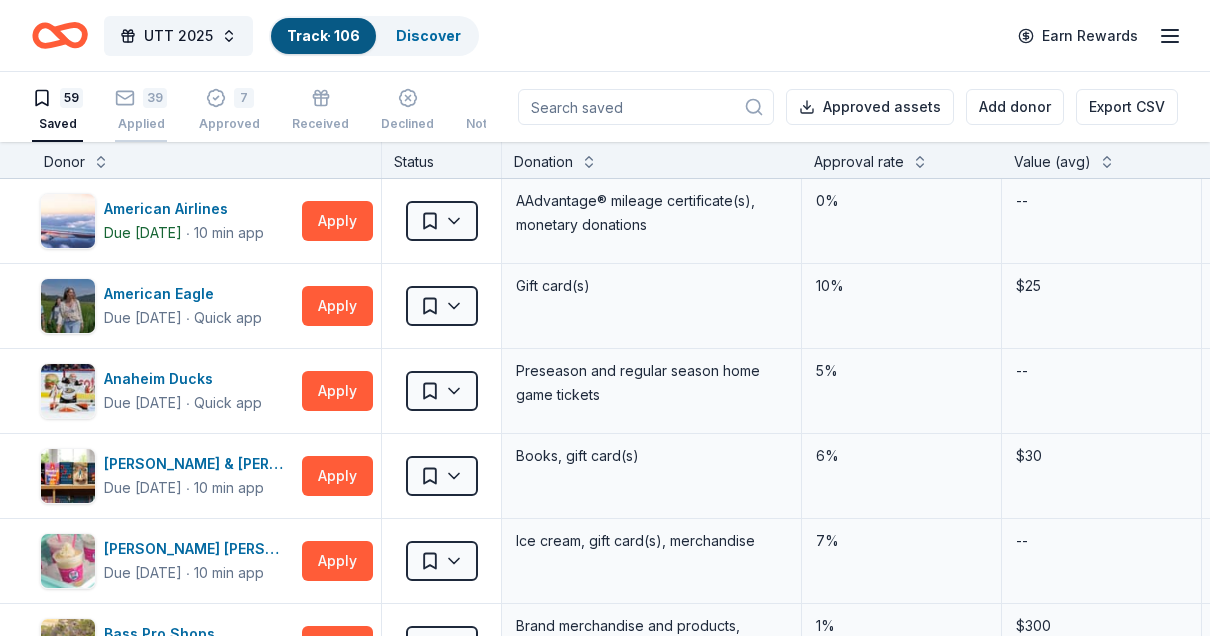 click on "Applied" at bounding box center (141, 124) 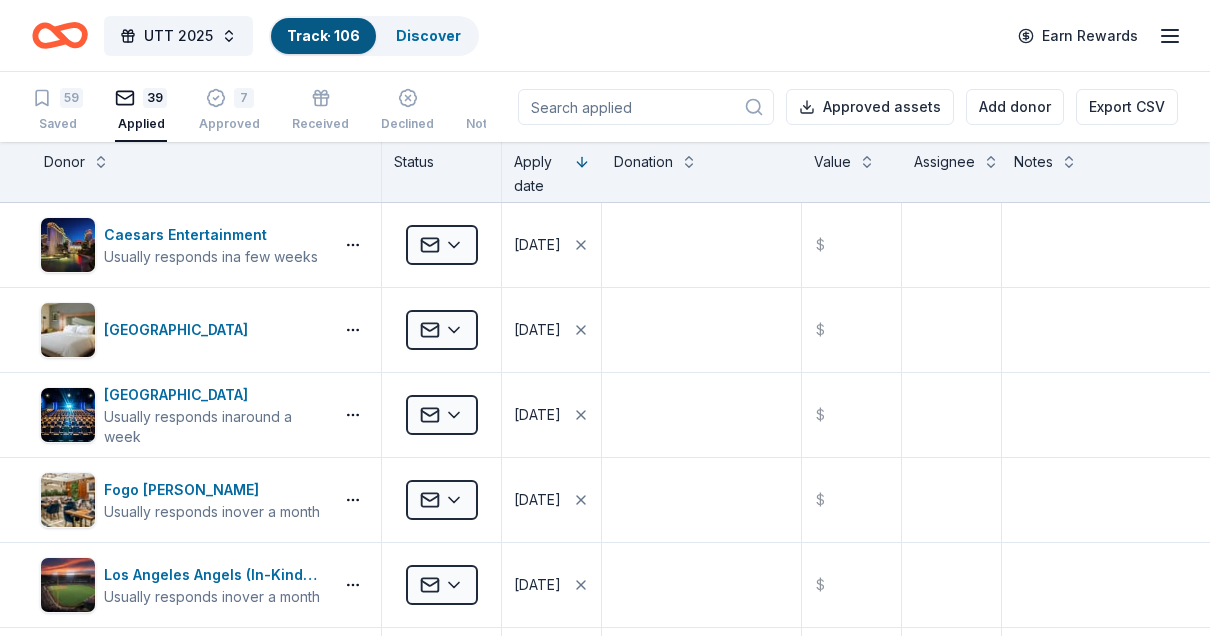 scroll, scrollTop: 0, scrollLeft: 0, axis: both 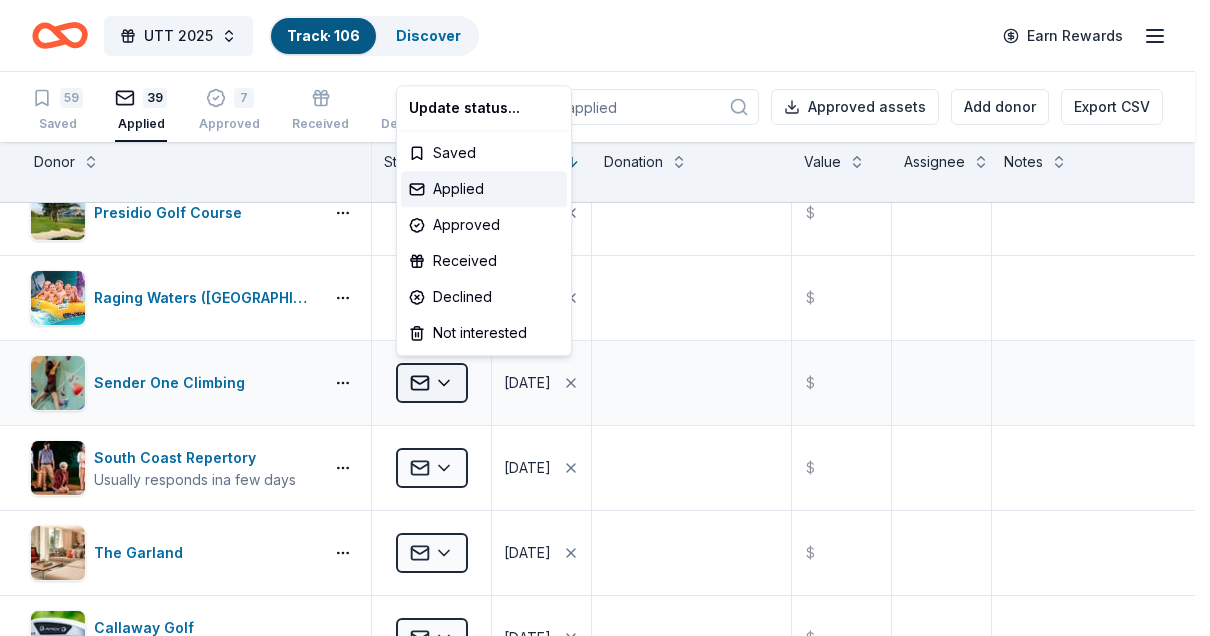 click on "UTT 2025 Track  · 106 Discover Earn Rewards 59 Saved 39 Applied 7 Approved Received Declined Not interested  Approved assets Add donor Export CSV Donor Status Apply date Donation Value Assignee Notes Caesars Entertainment Usually responds in  a few weeks Applied 07/14/2025 $ Boomtown Casino Resort Applied 07/01/2025 $ Cinépolis Usually responds in  around a week Applied 07/01/2025 $ Fogo de Chao Usually responds in  over a month Applied 07/01/2025 $ Los Angeles Angels (In-Kind Donation) Usually responds in  over a month Applied 07/01/2025 $ Presidio Golf Course Applied 07/01/2025 $ Raging Waters (Los Angeles) Applied 07/01/2025 $ Sender One Climbing Applied 07/01/2025 $ South Coast Repertory Usually responds in  a few days Applied 07/01/2025 $ The Garland Applied 07/01/2025 $ Callaway Golf Usually responds in  a few weeks Applied 06/23/2025 $ Drybar Usually responds in  over a month Applied 06/23/2025 $ Knott's Berry Farm Usually responds in  over a month Applied 06/23/2025 $ Lug Usually responds in  $ $ $" at bounding box center (605, 318) 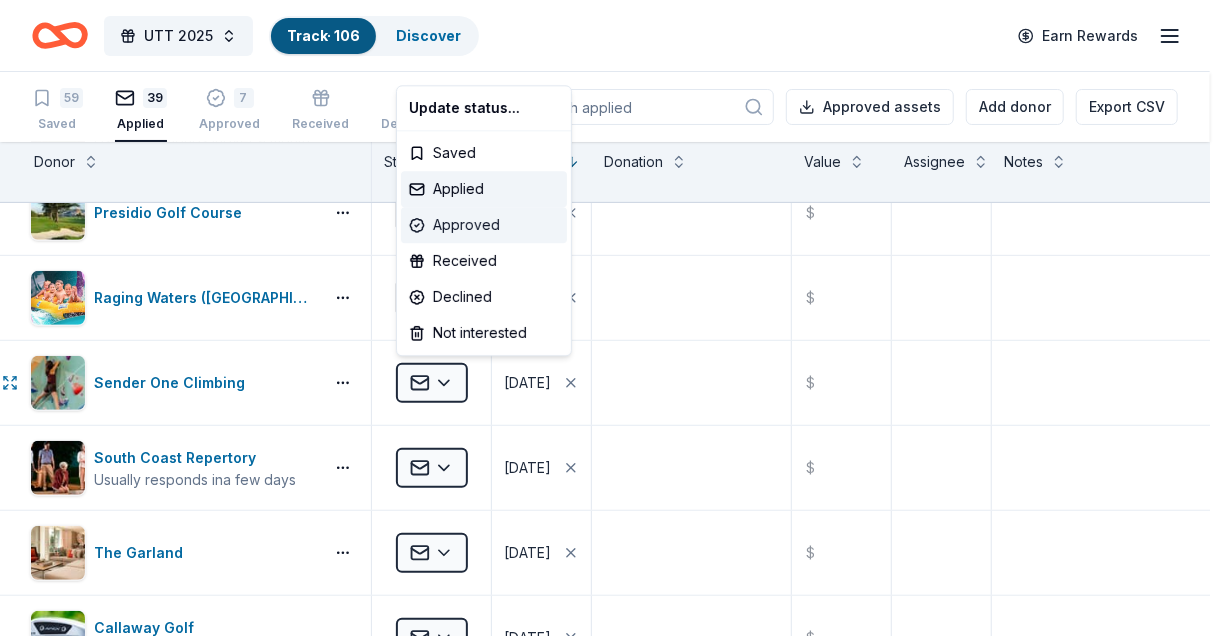 click on "Approved" at bounding box center [484, 225] 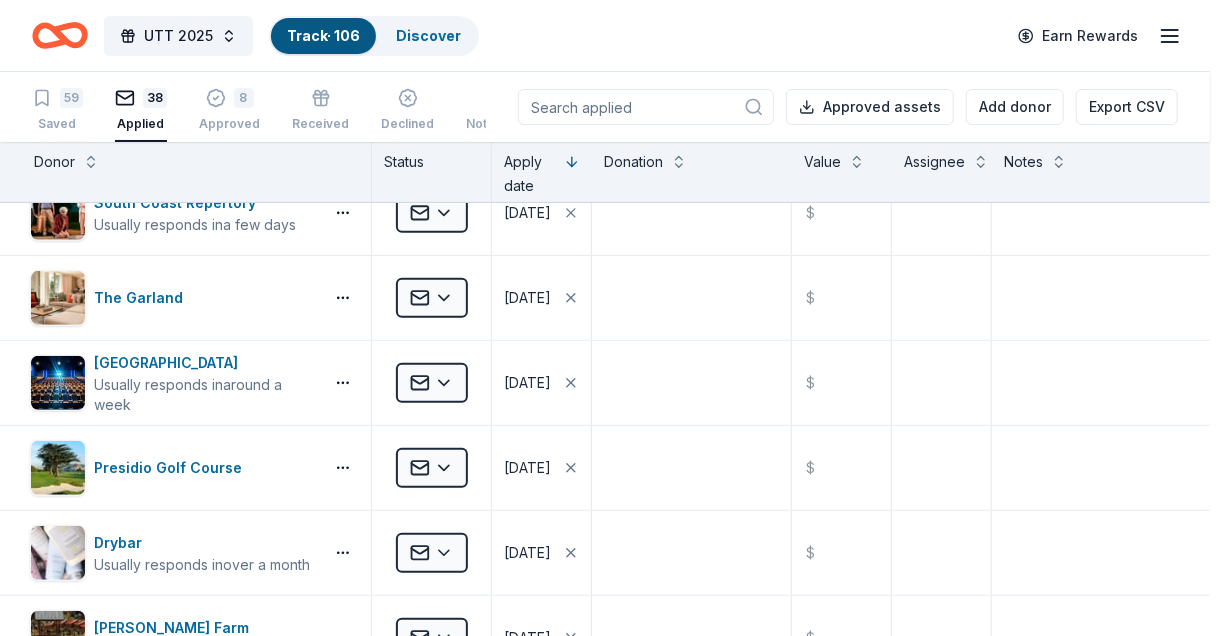 scroll, scrollTop: 203, scrollLeft: 10, axis: both 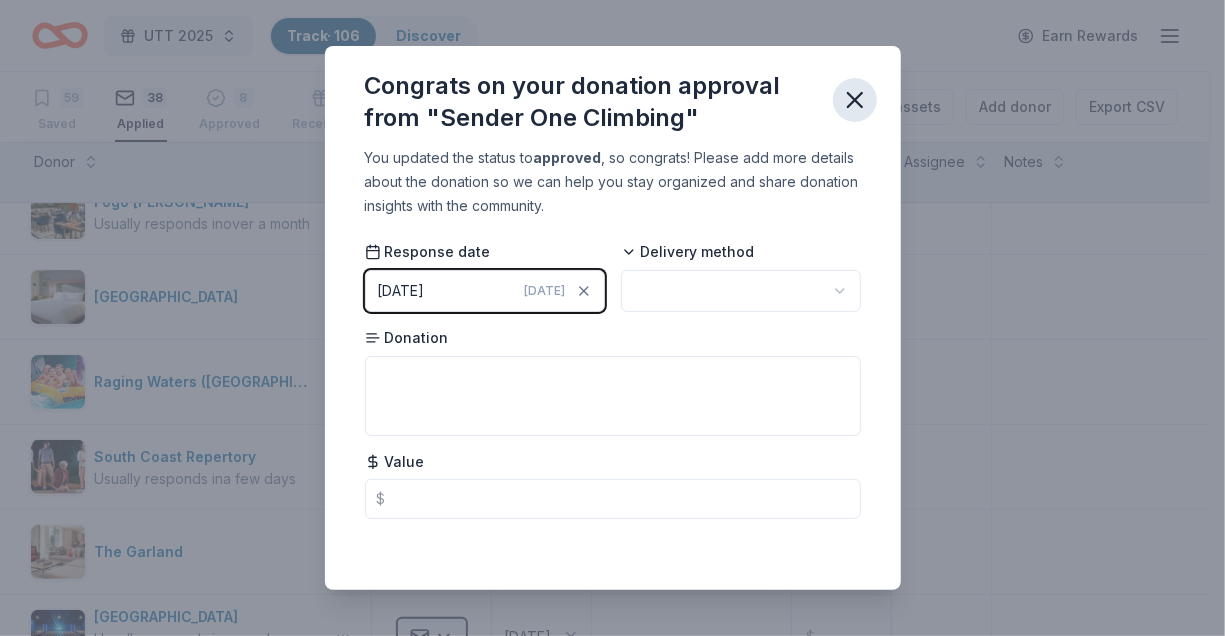 click 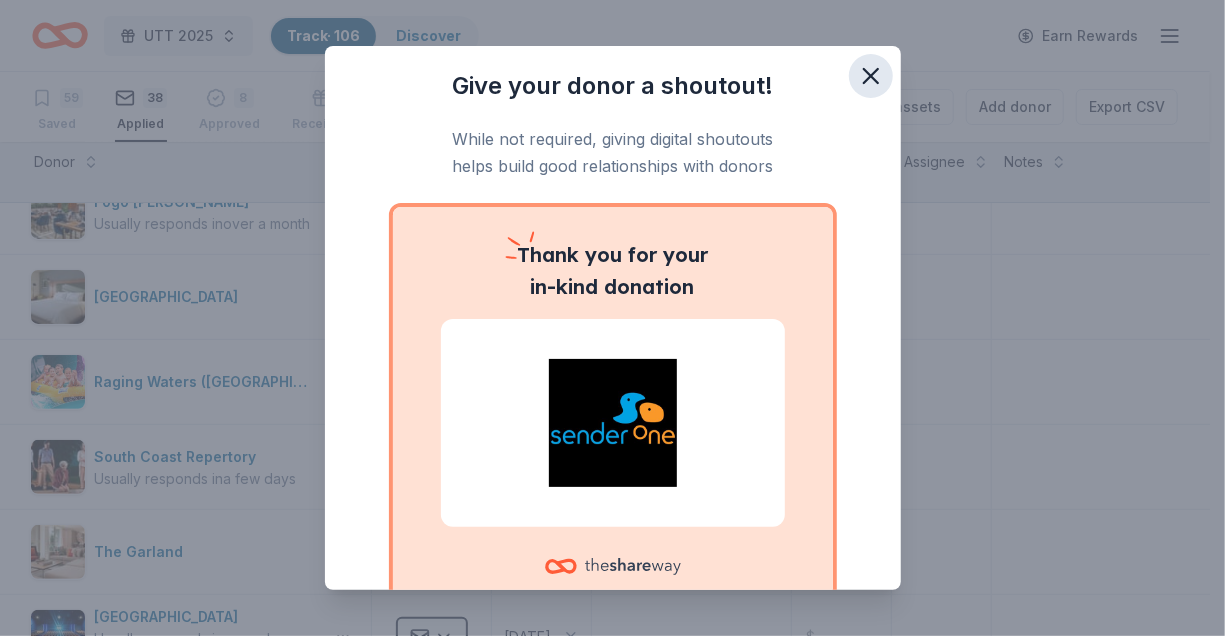 click 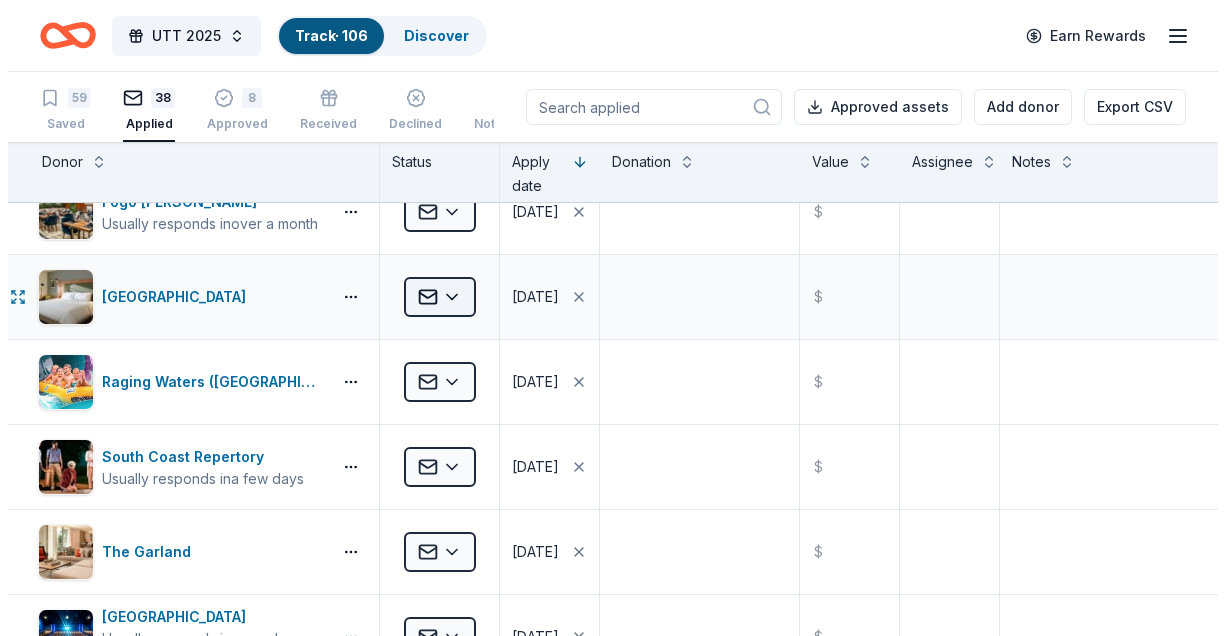 scroll, scrollTop: 156, scrollLeft: 10, axis: both 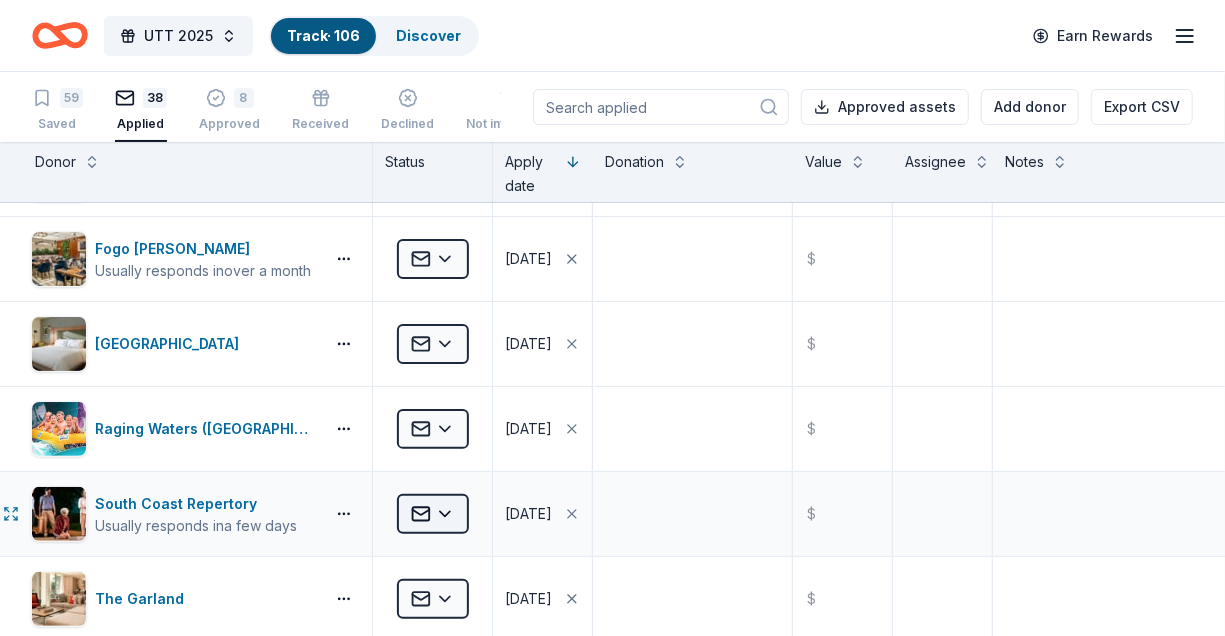 click on "UTT 2025 Track  · 106 Discover Earn Rewards 59 Saved 38 Applied 8 Approved Received Declined Not interested  Approved assets Add donor Export CSV Donor Status Apply date Donation Value Assignee Notes Caesars Entertainment Usually responds in  a few weeks Applied 07/14/2025 $ Los Angeles Angels (In-Kind Donation) Usually responds in  over a month Applied 07/01/2025 $ Fogo de Chao Usually responds in  over a month Applied 07/01/2025 $ Boomtown Casino Resort Applied 07/01/2025 $ Raging Waters (Los Angeles) Applied 07/01/2025 $ South Coast Repertory Usually responds in  a few days Applied 07/01/2025 $ The Garland Applied 07/01/2025 $ Cinépolis Usually responds in  around a week Applied 07/01/2025 $ Presidio Golf Course Applied 07/01/2025 $ Drybar Usually responds in  over a month Applied 06/23/2025 $ Knott's Berry Farm Usually responds in  over a month Applied 06/23/2025 $ Verve Coffee Roasters Usually responds in  a few days Applied 06/23/2025 $ Lug Usually responds in  over a month Applied 06/23/2025 $ $ $ $" at bounding box center (612, 318) 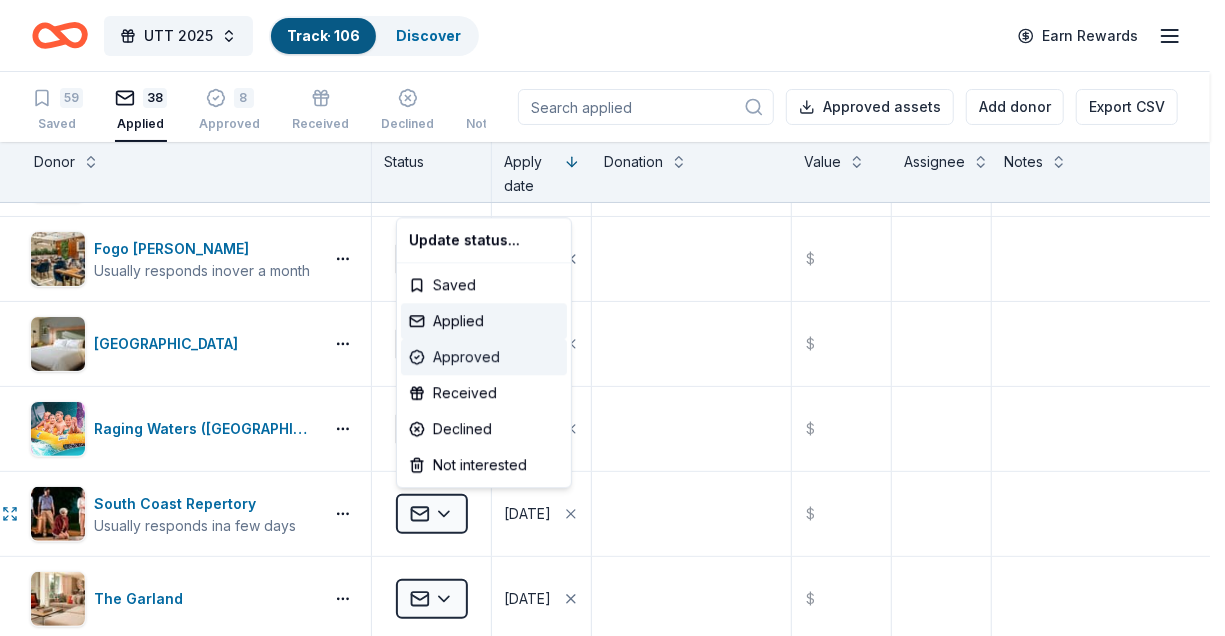 click on "Approved" at bounding box center (484, 357) 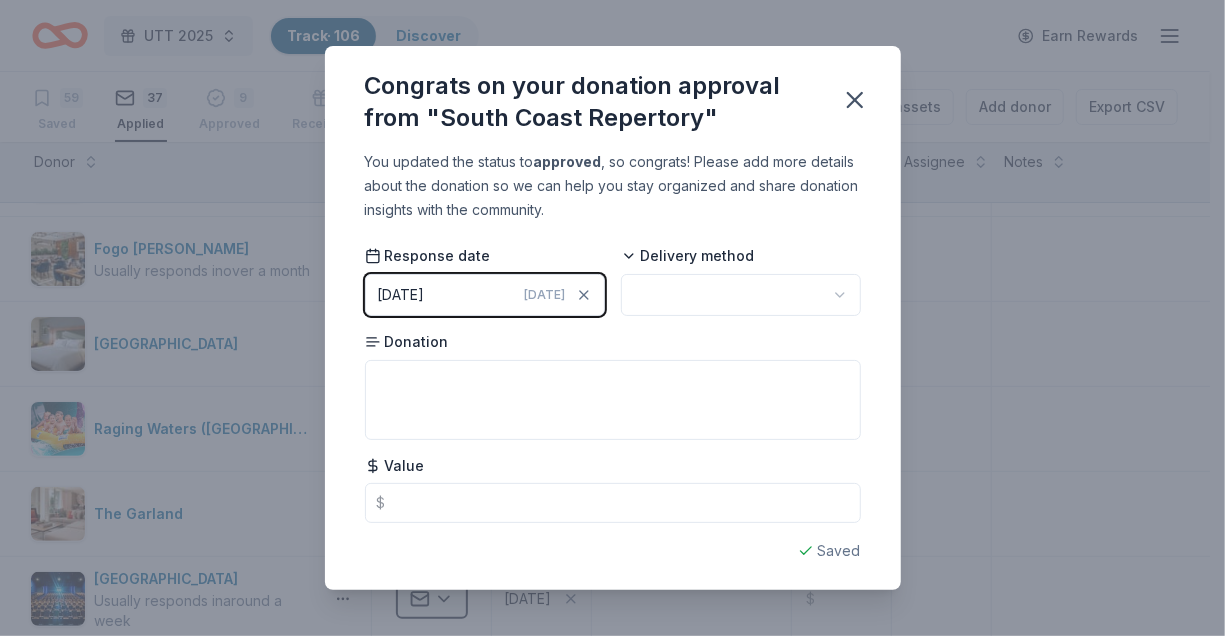 scroll, scrollTop: 4, scrollLeft: 0, axis: vertical 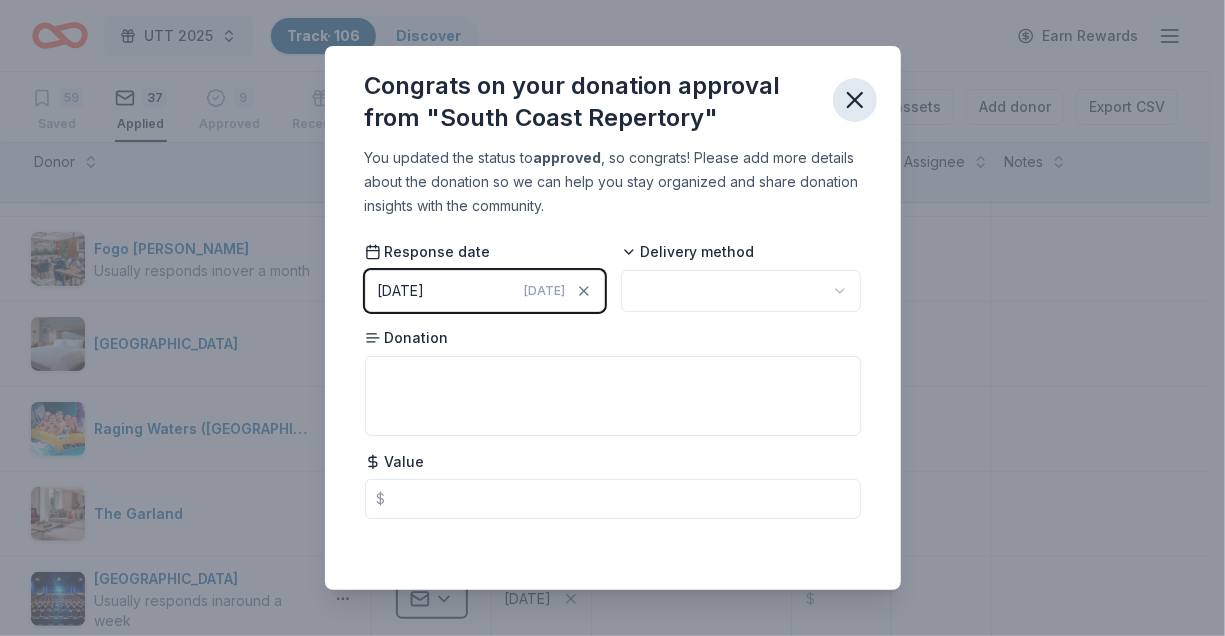 click 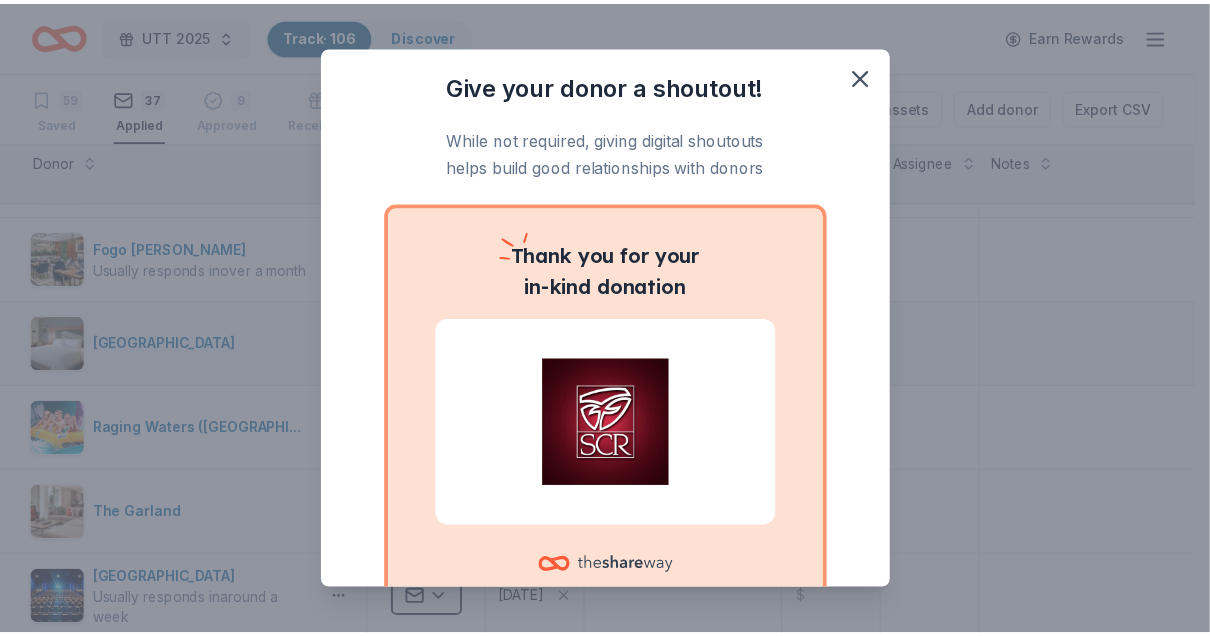 scroll, scrollTop: 140, scrollLeft: 0, axis: vertical 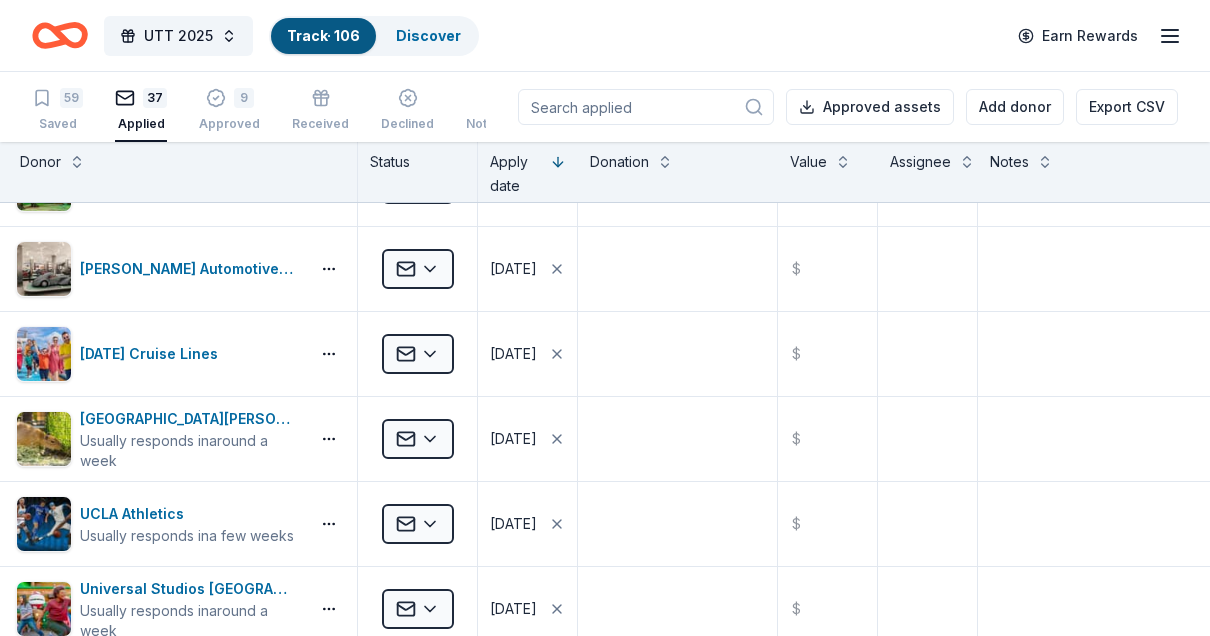 click at bounding box center [646, 107] 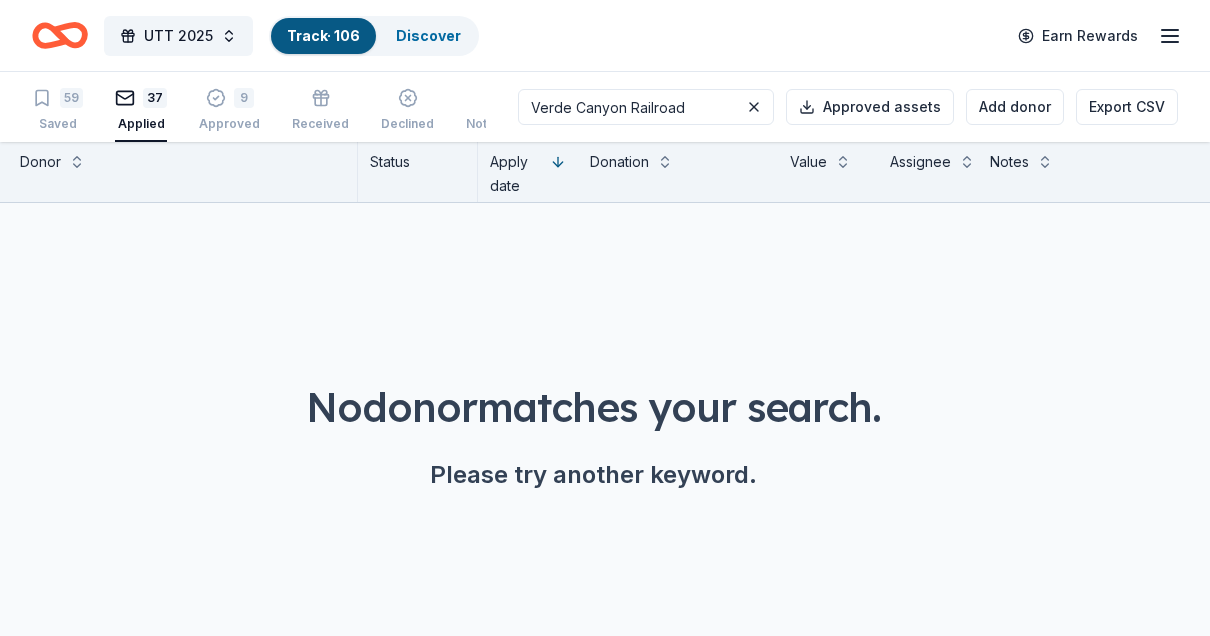 scroll, scrollTop: 0, scrollLeft: 24, axis: horizontal 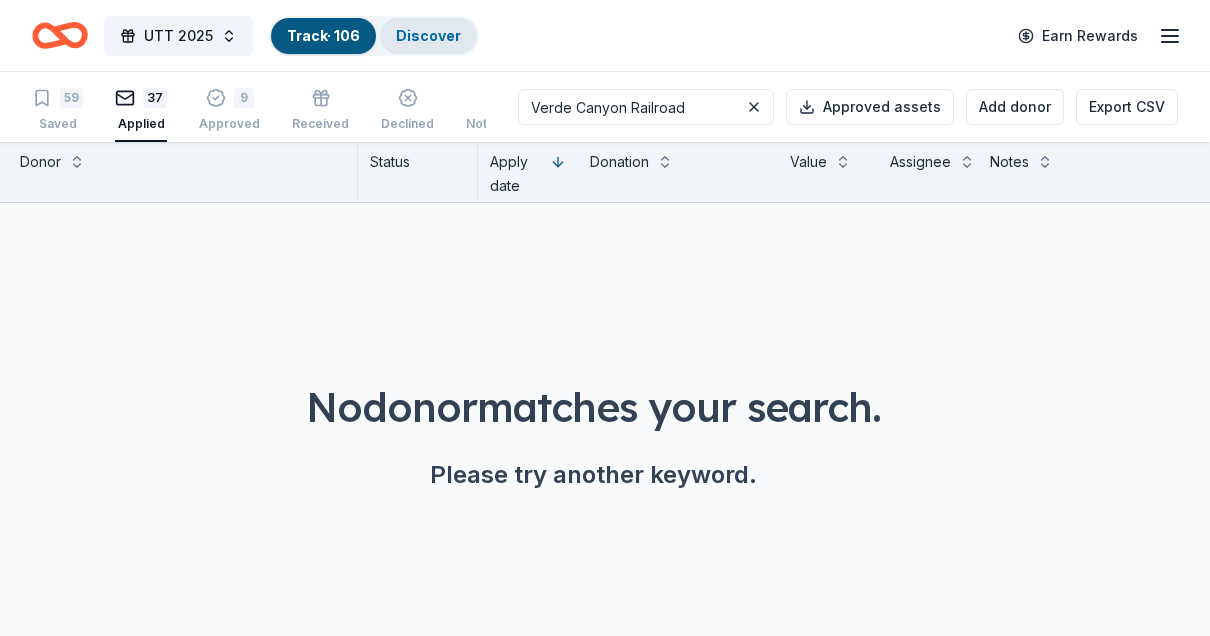 click on "Discover" at bounding box center (428, 35) 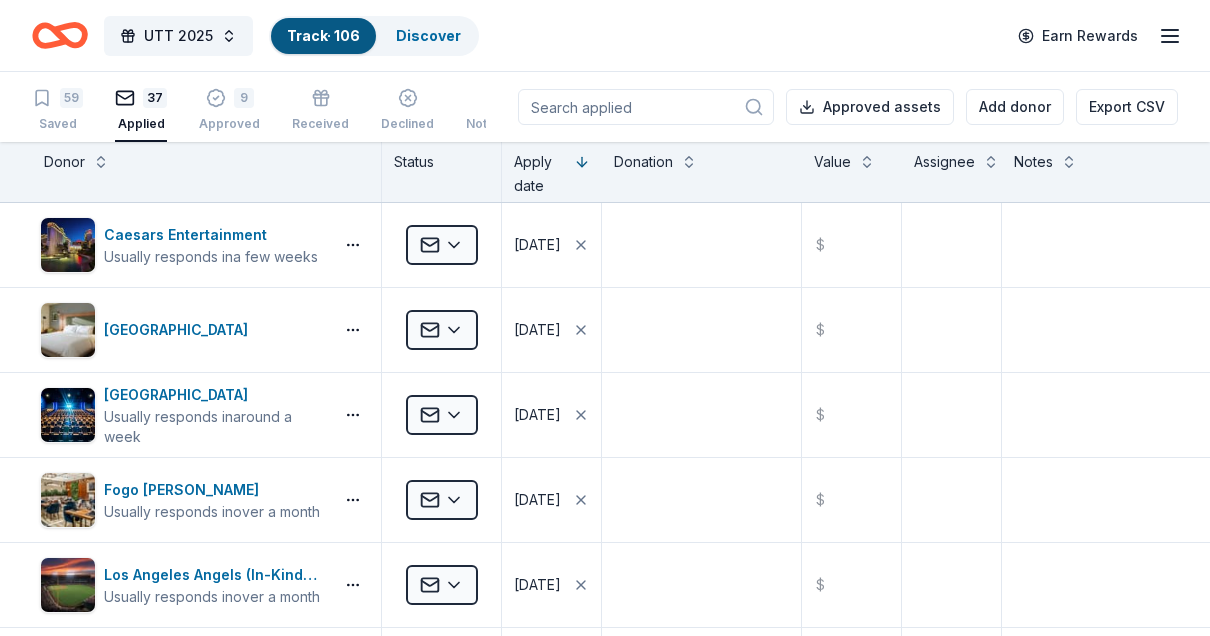 scroll, scrollTop: 0, scrollLeft: 0, axis: both 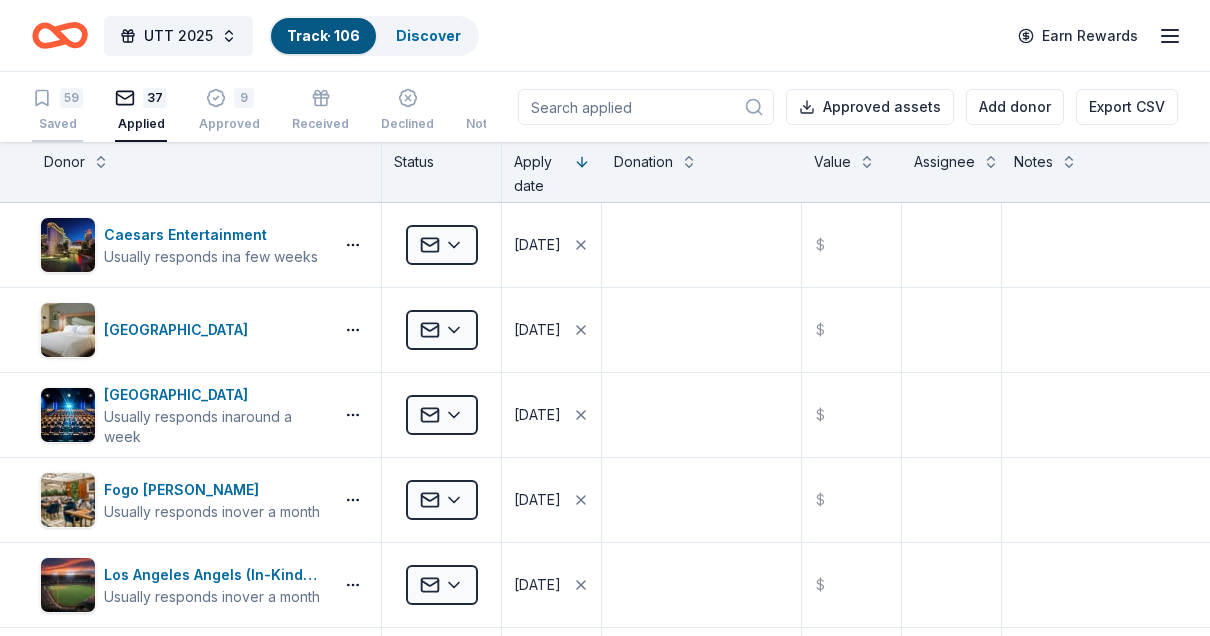 click on "59" at bounding box center [71, 98] 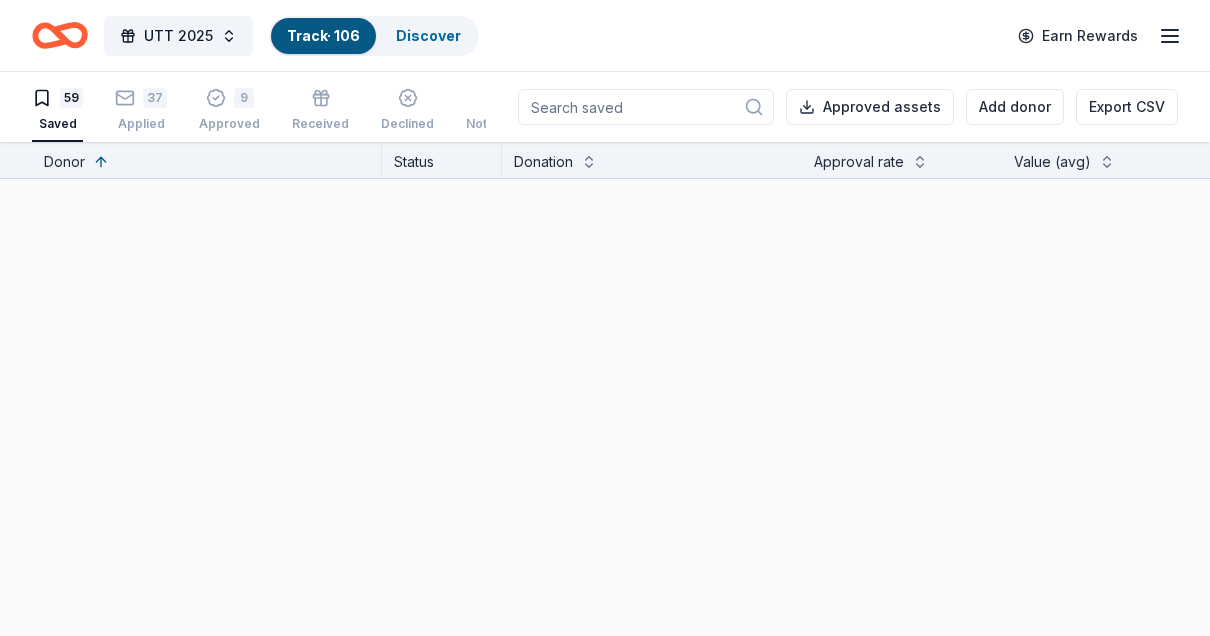 scroll, scrollTop: 0, scrollLeft: 0, axis: both 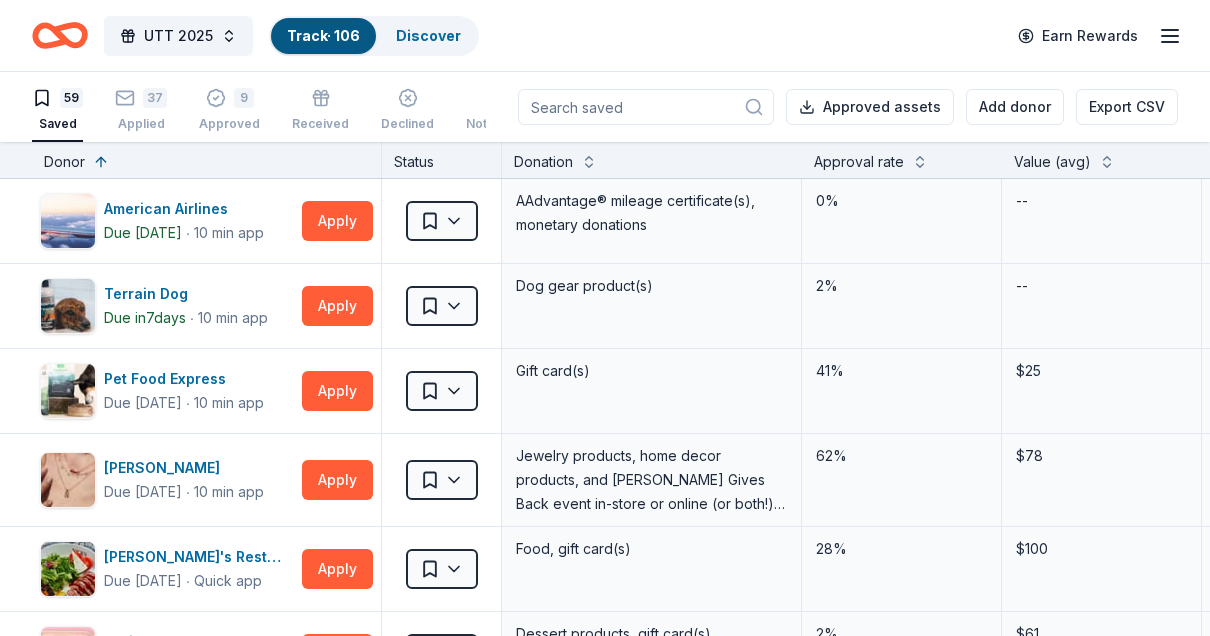 click on "Approved assets Add donor Export CSV" at bounding box center (848, 107) 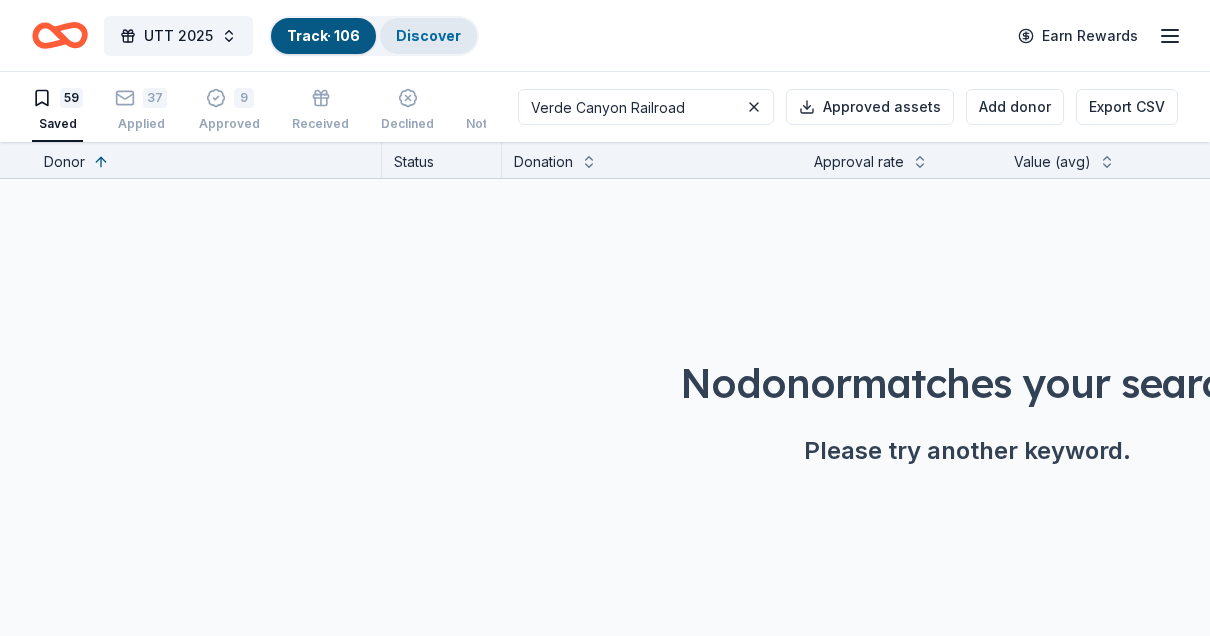 type on "Verde Canyon Railroad" 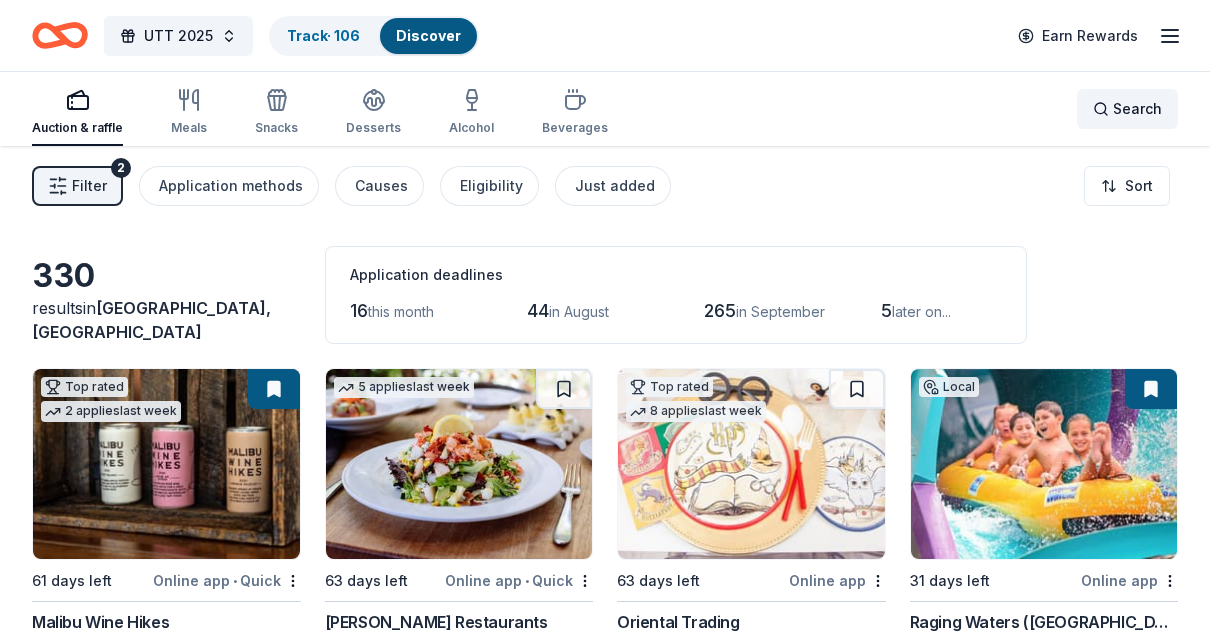 click on "Search" at bounding box center [1137, 109] 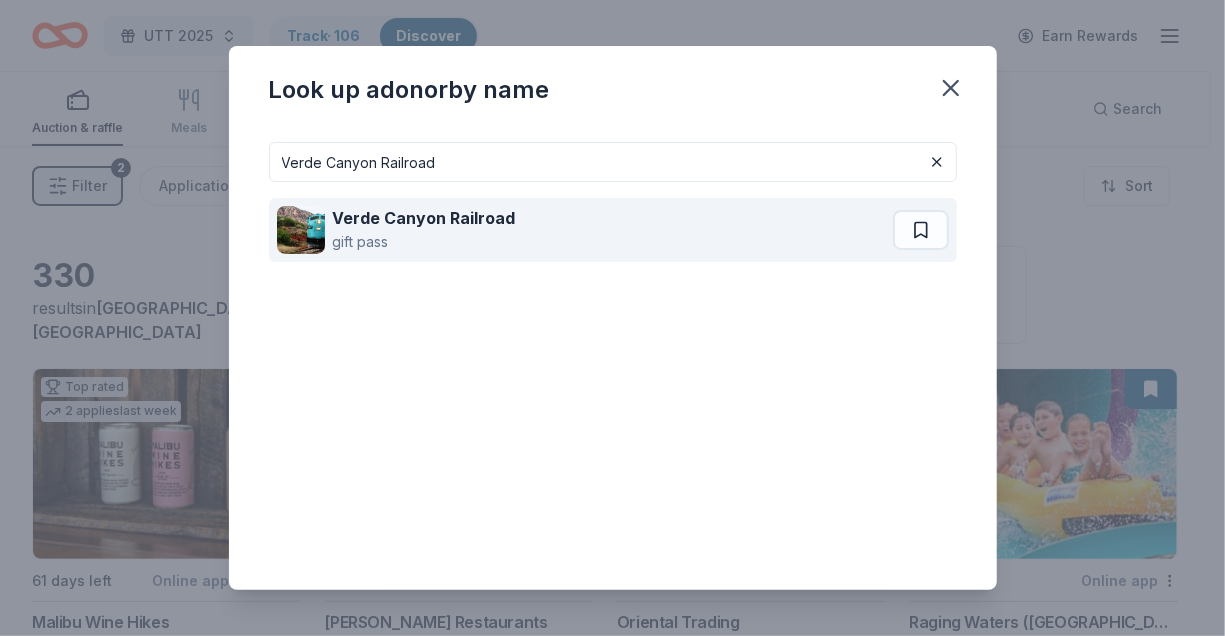type on "Verde Canyon Railroad" 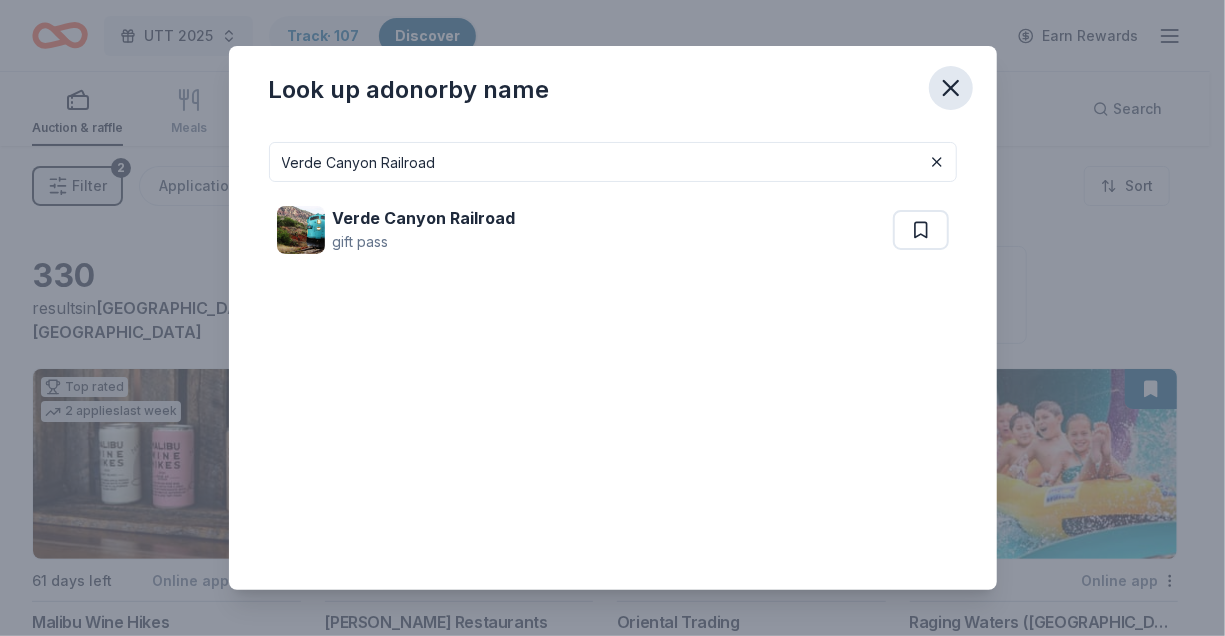 click at bounding box center (951, 88) 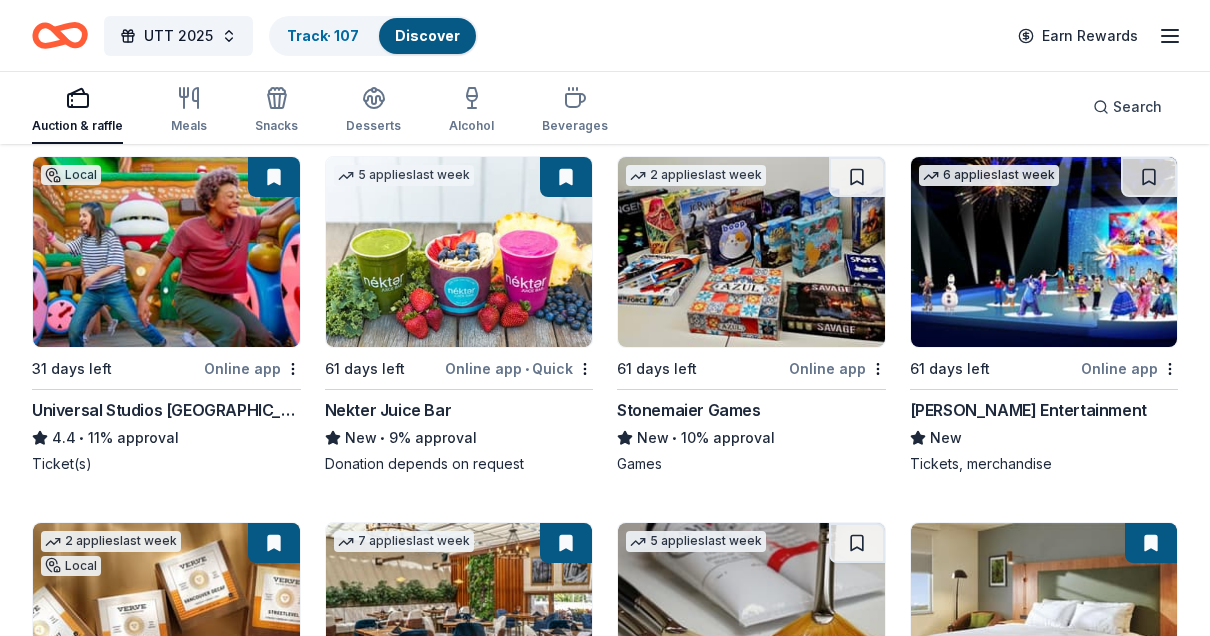 scroll, scrollTop: 7378, scrollLeft: 0, axis: vertical 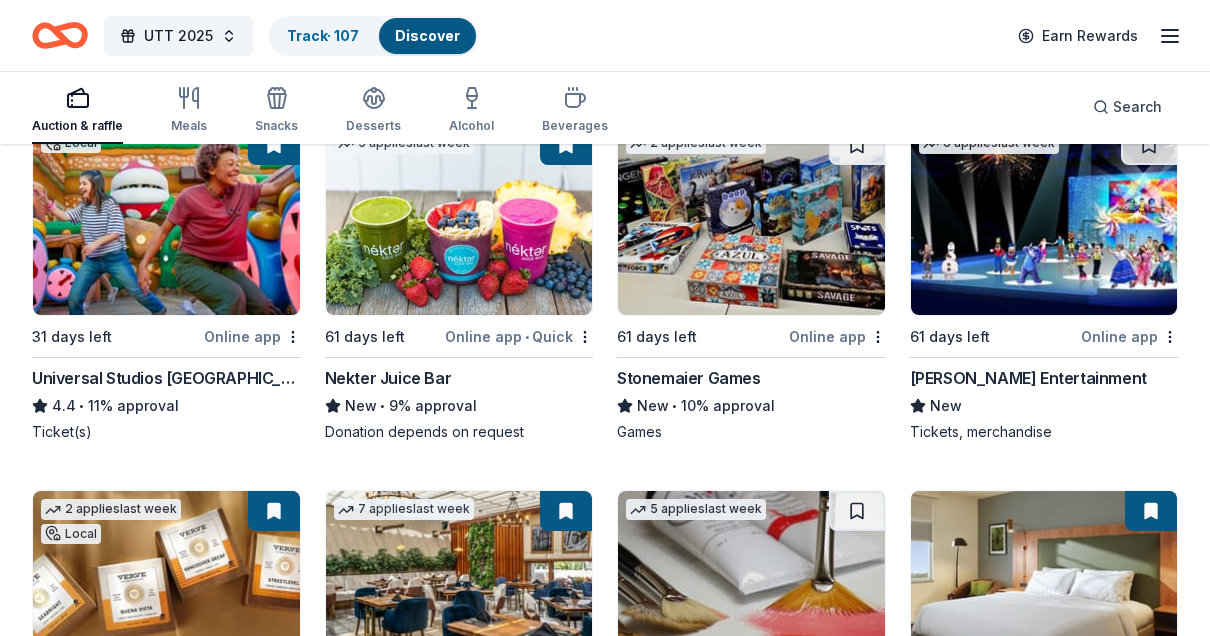 click on "[PERSON_NAME] Entertainment" at bounding box center (1028, 378) 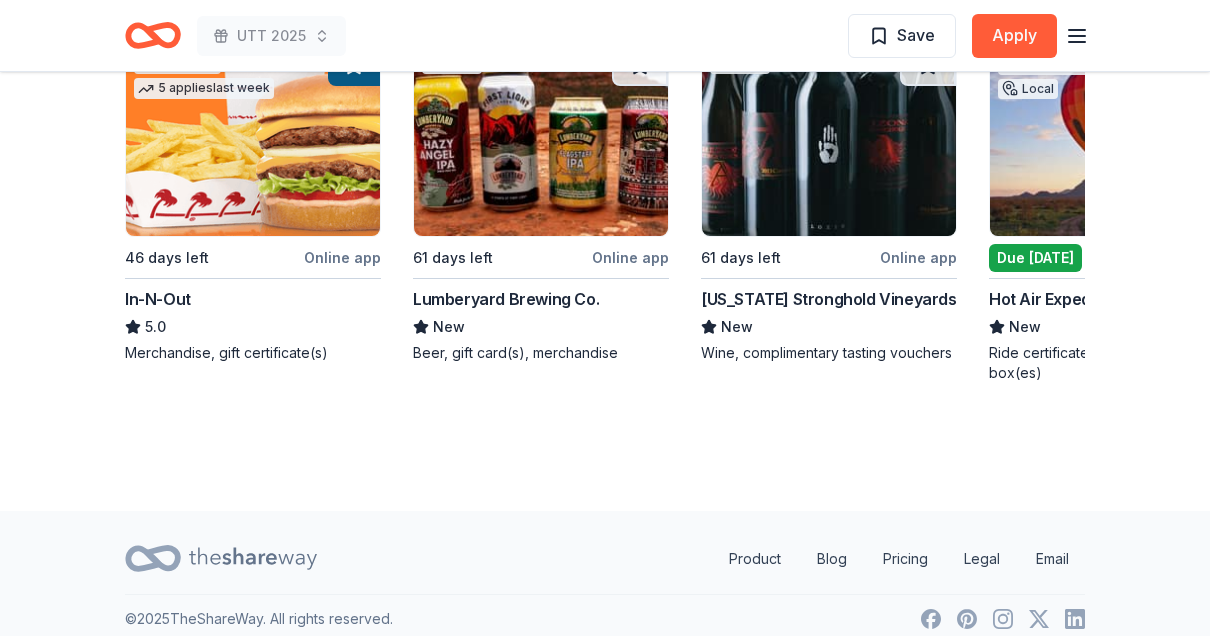 scroll, scrollTop: 2453, scrollLeft: 0, axis: vertical 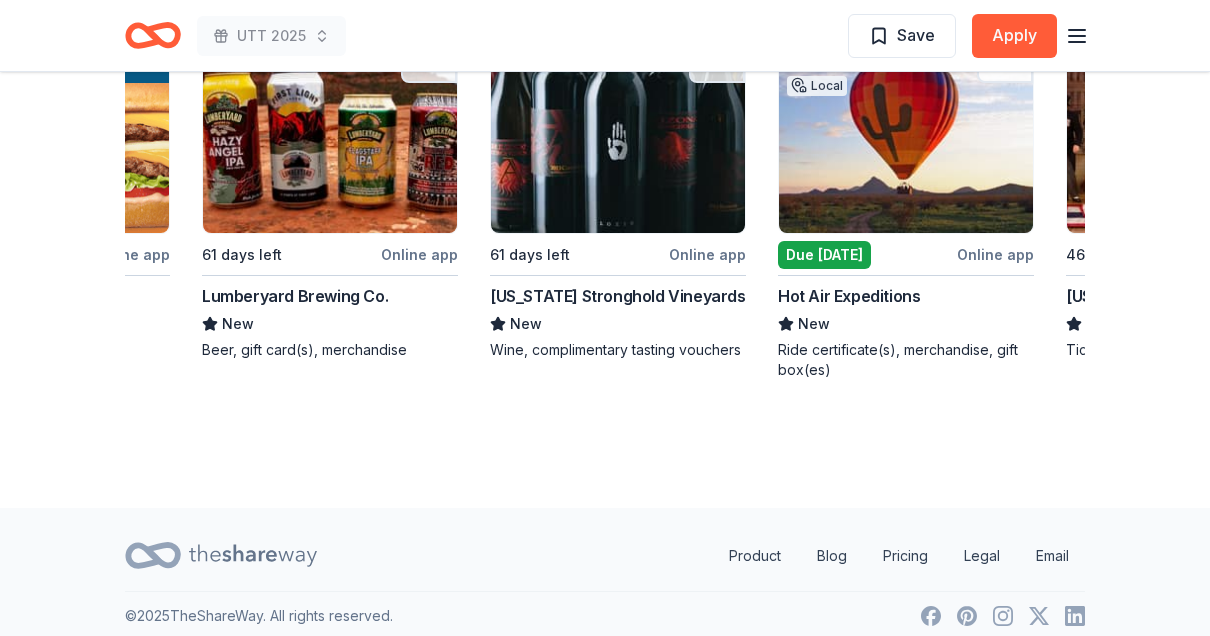 click at bounding box center [906, 138] 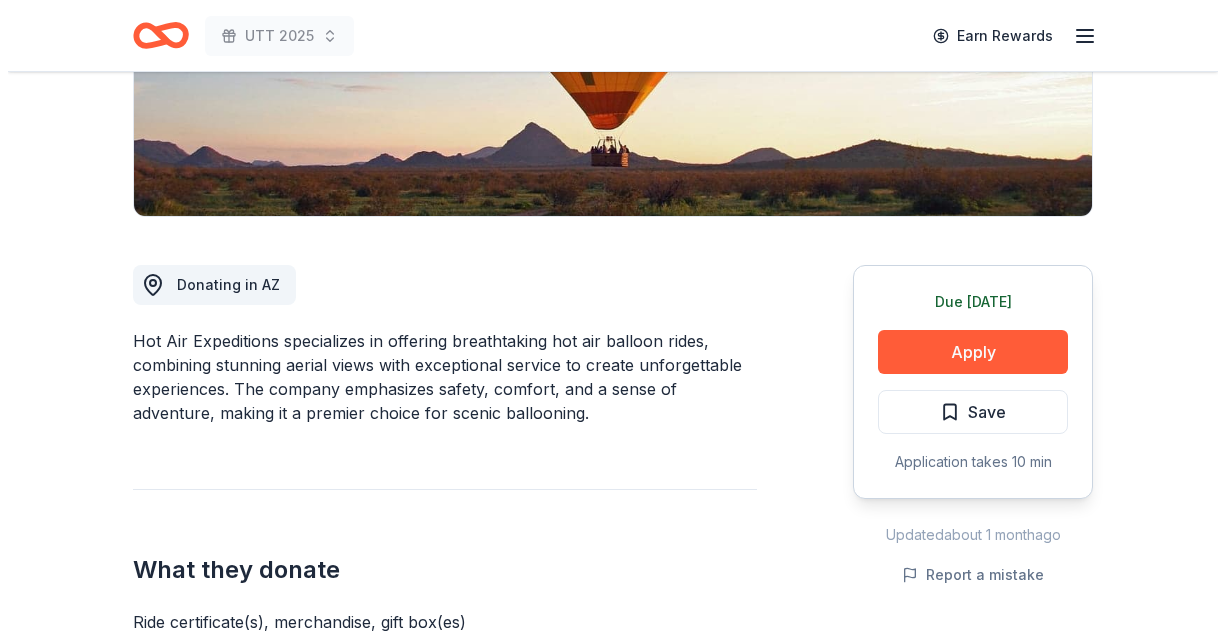scroll, scrollTop: 392, scrollLeft: 0, axis: vertical 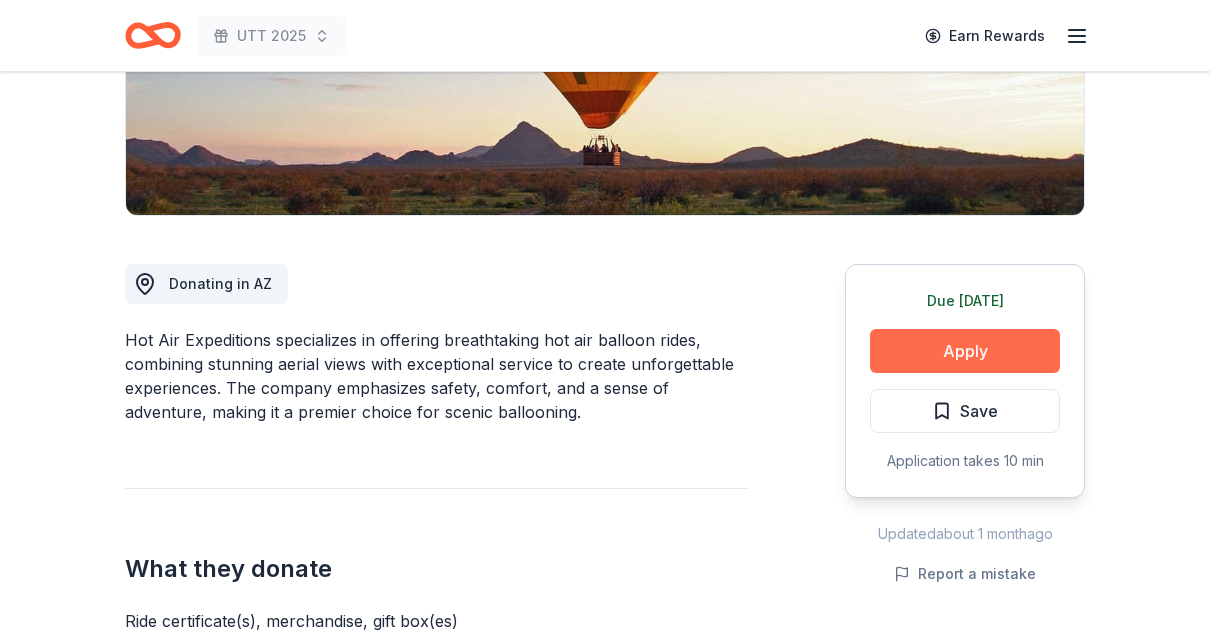 click on "Apply" at bounding box center (965, 351) 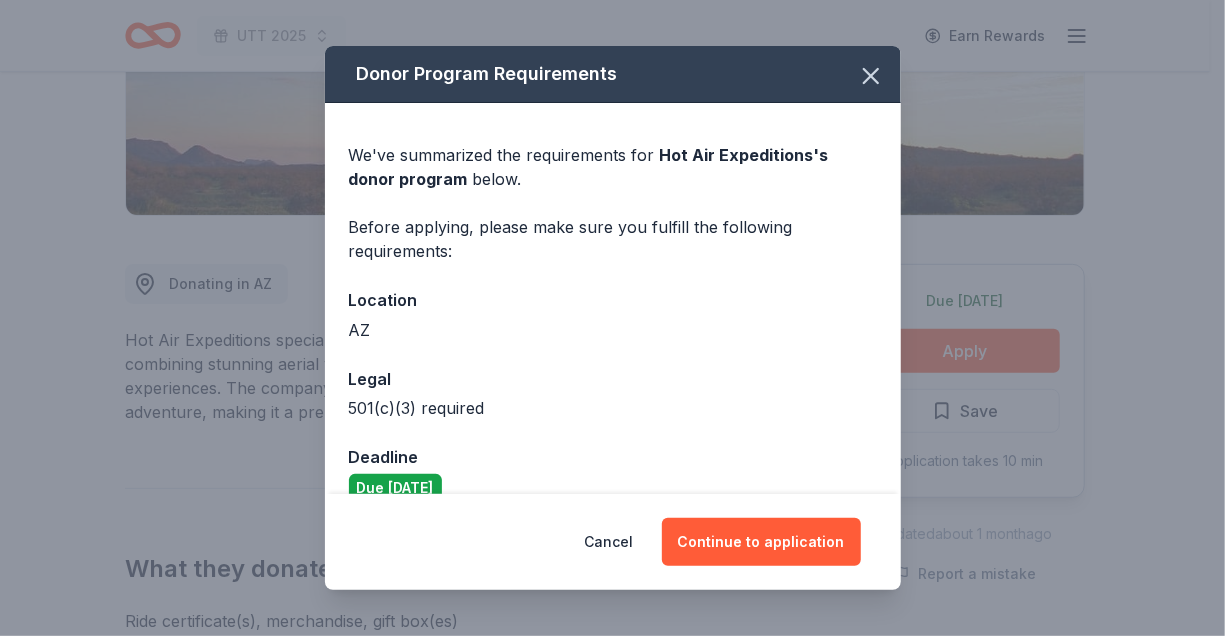 click on "Cancel Continue to application" at bounding box center (613, 542) 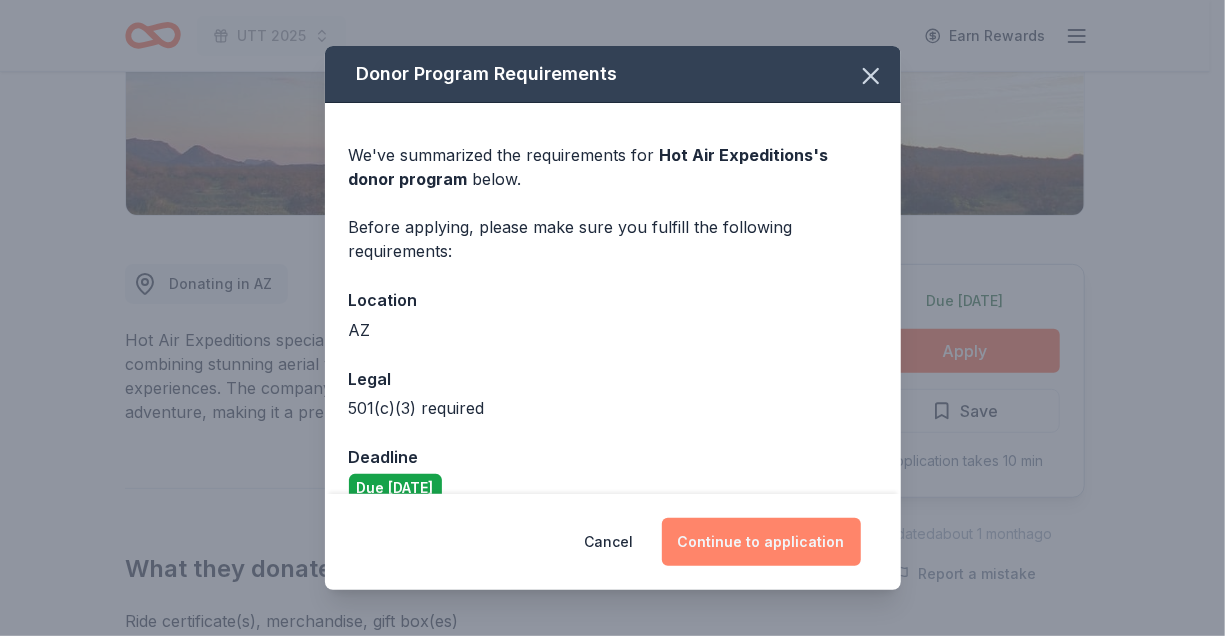 click on "Continue to application" at bounding box center (761, 542) 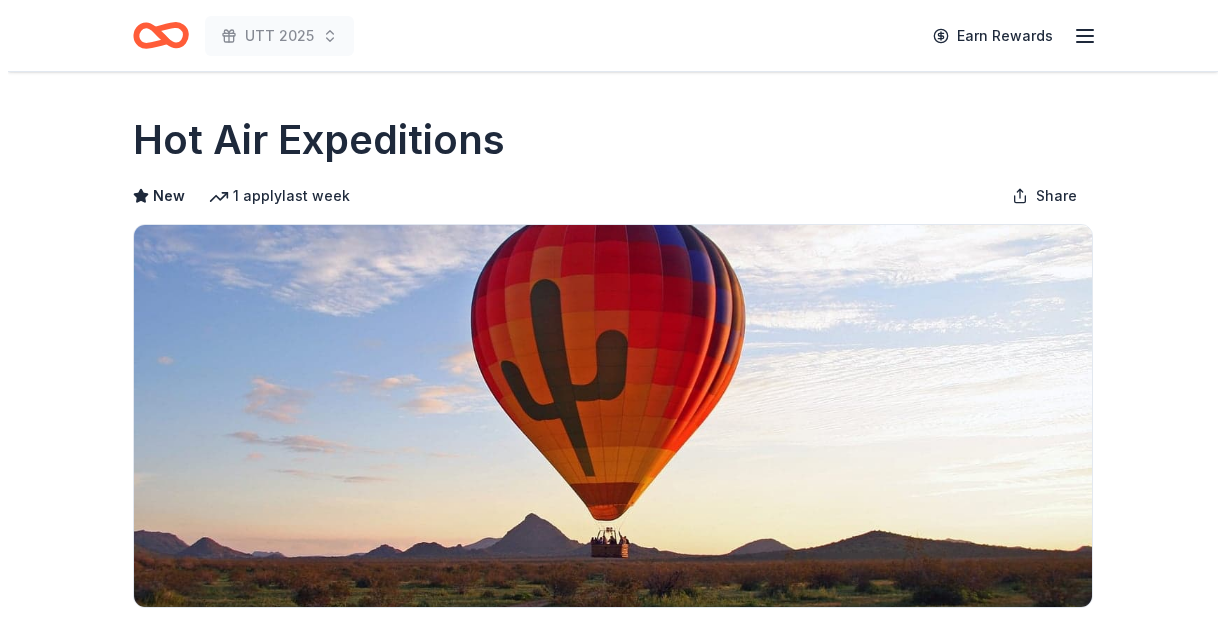 scroll, scrollTop: 392, scrollLeft: 0, axis: vertical 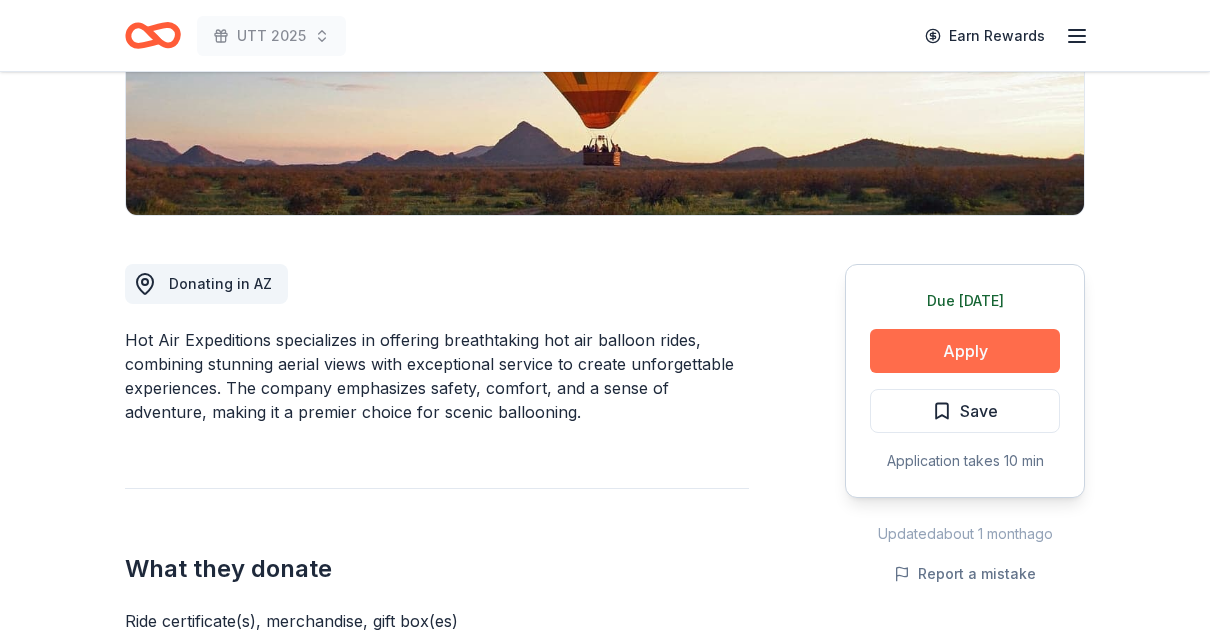 click on "Apply" at bounding box center (965, 351) 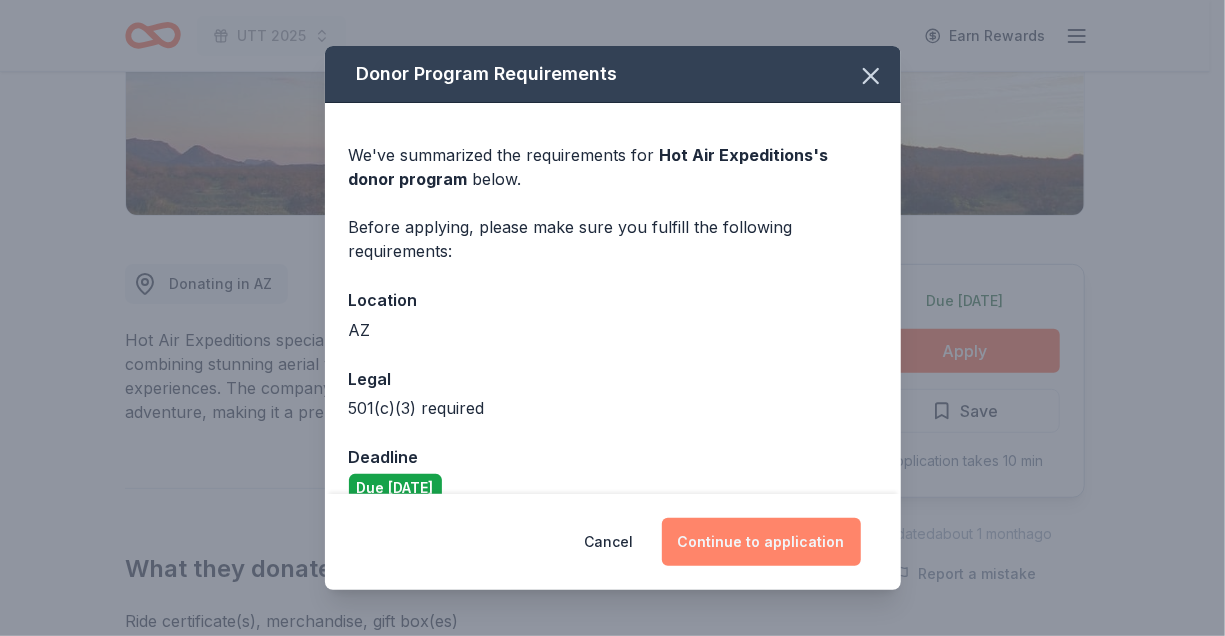 click on "Continue to application" at bounding box center [761, 542] 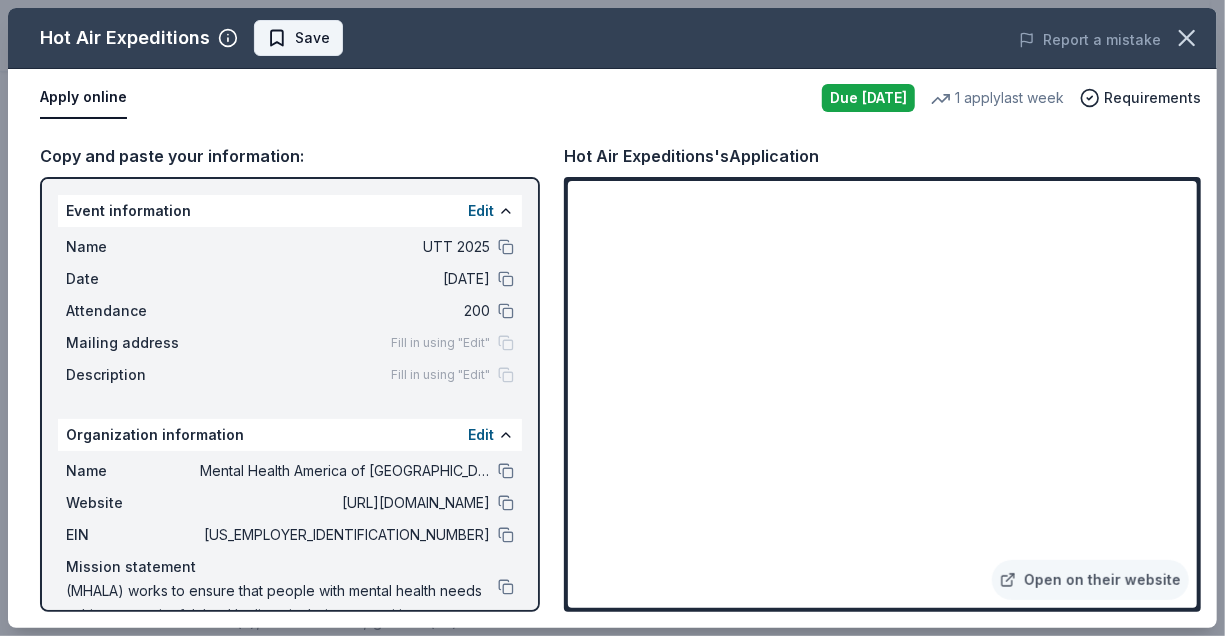 click on "Save" at bounding box center [298, 38] 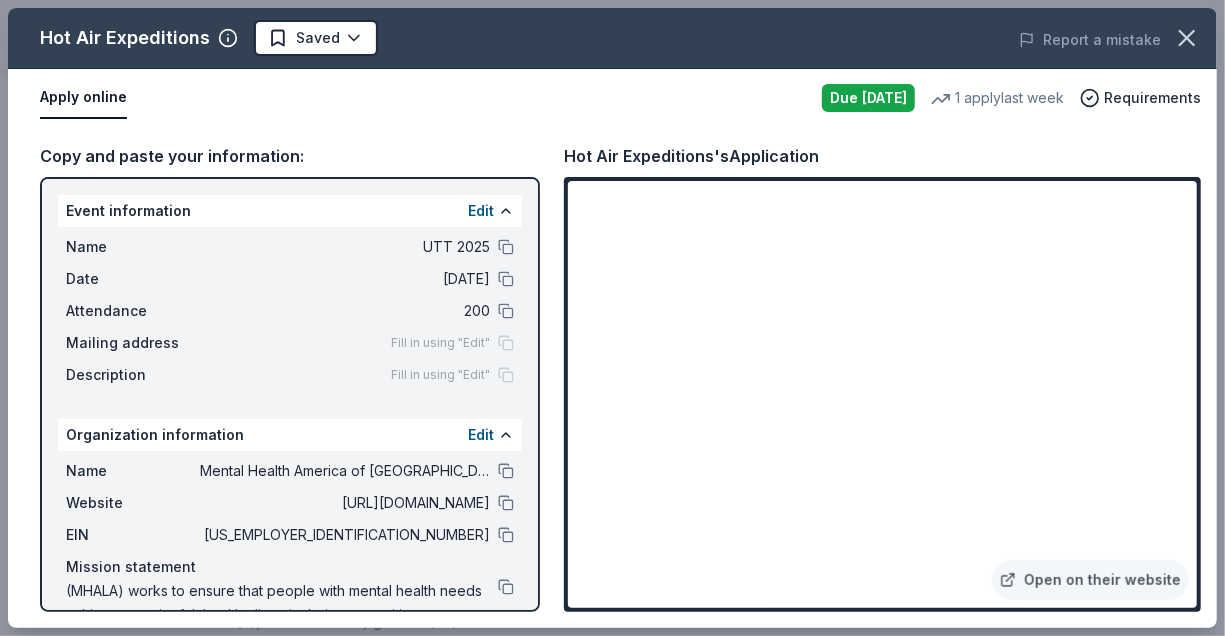 click on "UTT 2025 Earn Rewards Due tomorrow Share Hot Air Expeditions New 1   apply  last week Share Donating in AZ Hot Air Expeditions specializes in offering breathtaking hot air balloon rides, combining stunning aerial views with exceptional service to create unforgettable experiences. The company emphasizes safety, comfort, and a sense of adventure, making it a premier choice for scenic ballooning. What they donate Ride certificate(s), merchandise, gift box(es) Auction & raffle Donation can be shipped to you Donation is small & easy to send to guests Who they donate to  Preferred 501(c)(3) required We ' re collecting data on   approval rate ; check back soon. We ' re collecting data on   donation value ; check back soon. Due tomorrow Apply Saved Application takes 10 min Updated  about 1 month  ago Report a mistake New Be the first to review this company! Leave a review Similar donors 2   applies  last week 61 days left Online app Flower Child New Food, gift card(s) Local 61 days left Online app New One-day ticket" at bounding box center [605, -74] 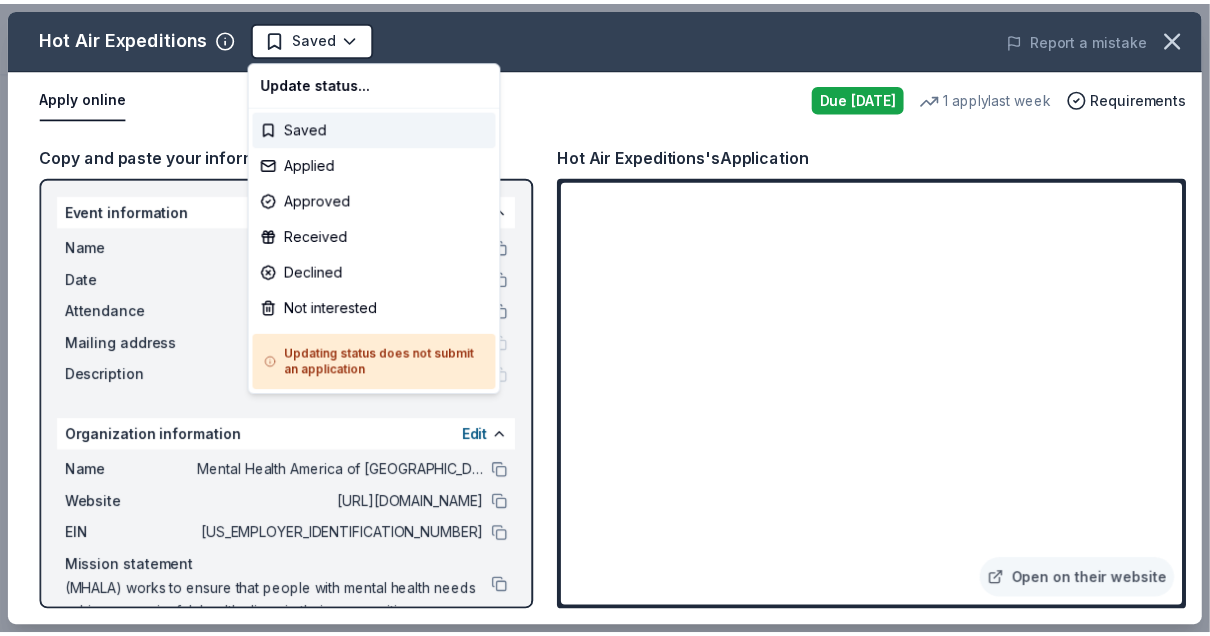 scroll, scrollTop: 0, scrollLeft: 0, axis: both 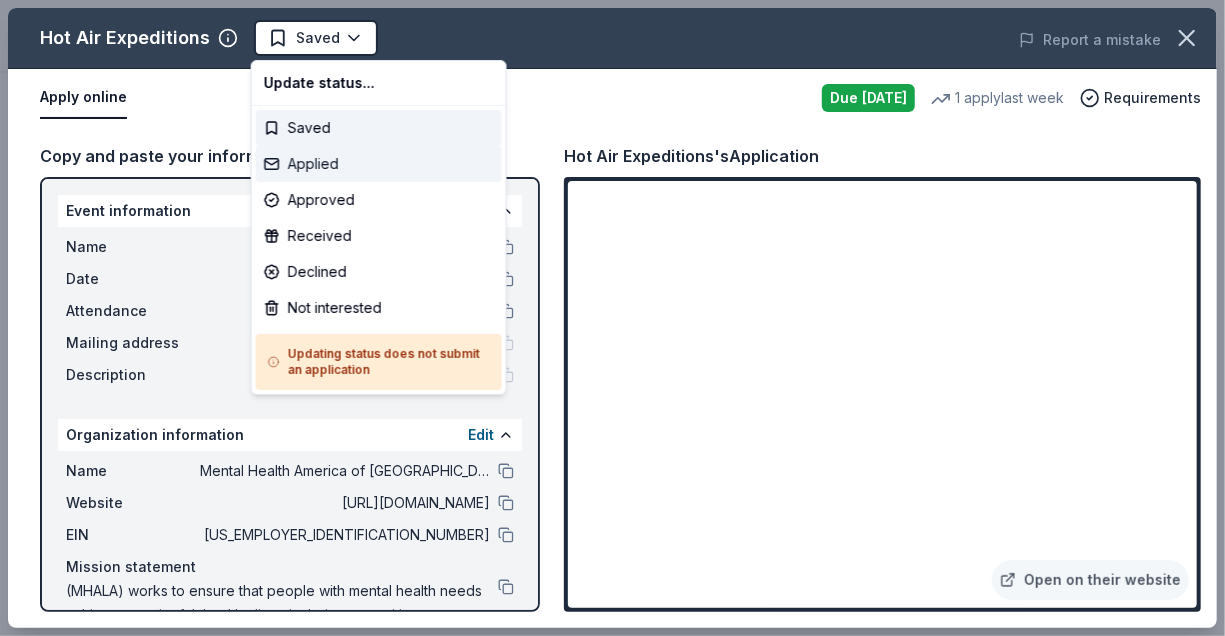 click on "Applied" at bounding box center [379, 164] 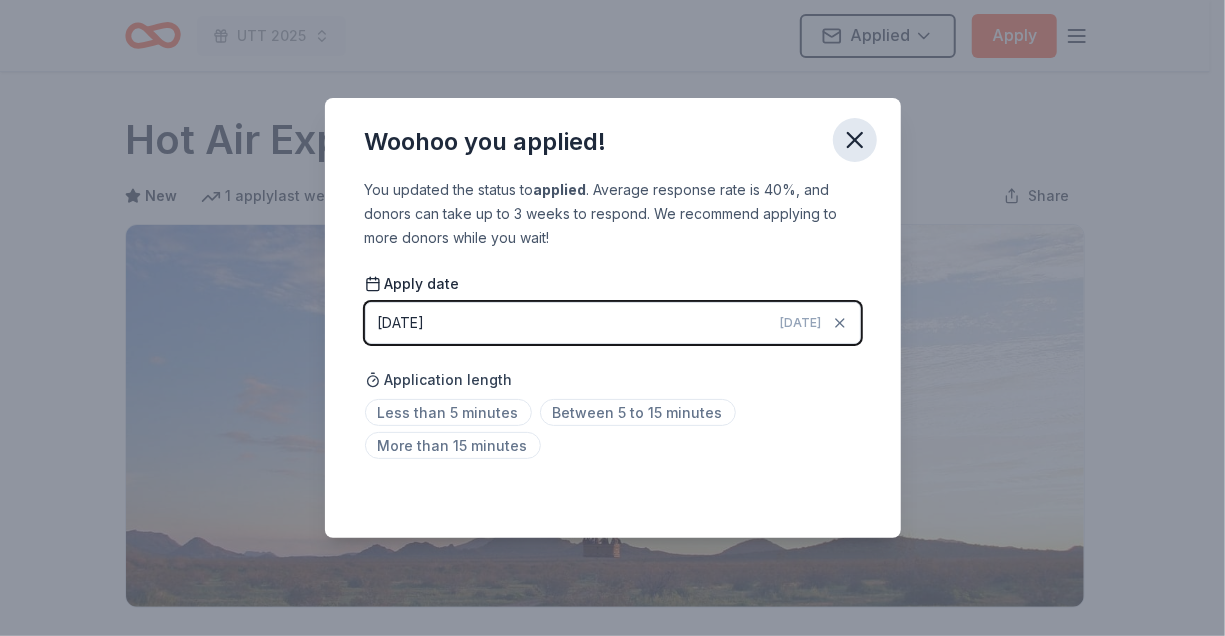click 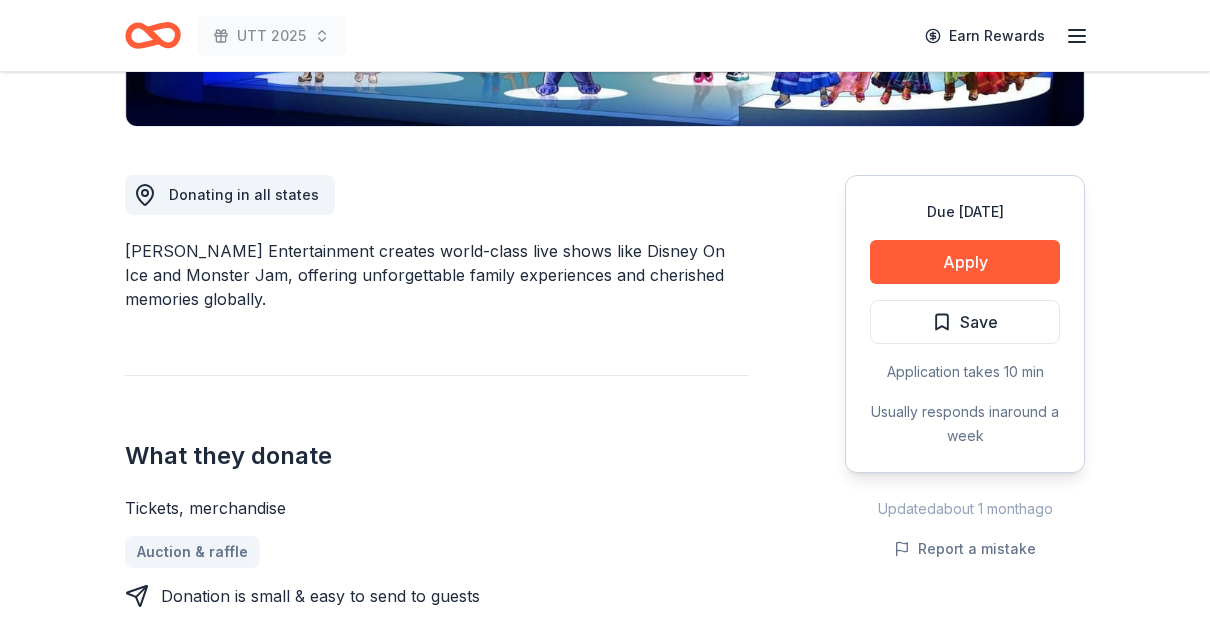 scroll, scrollTop: 480, scrollLeft: 0, axis: vertical 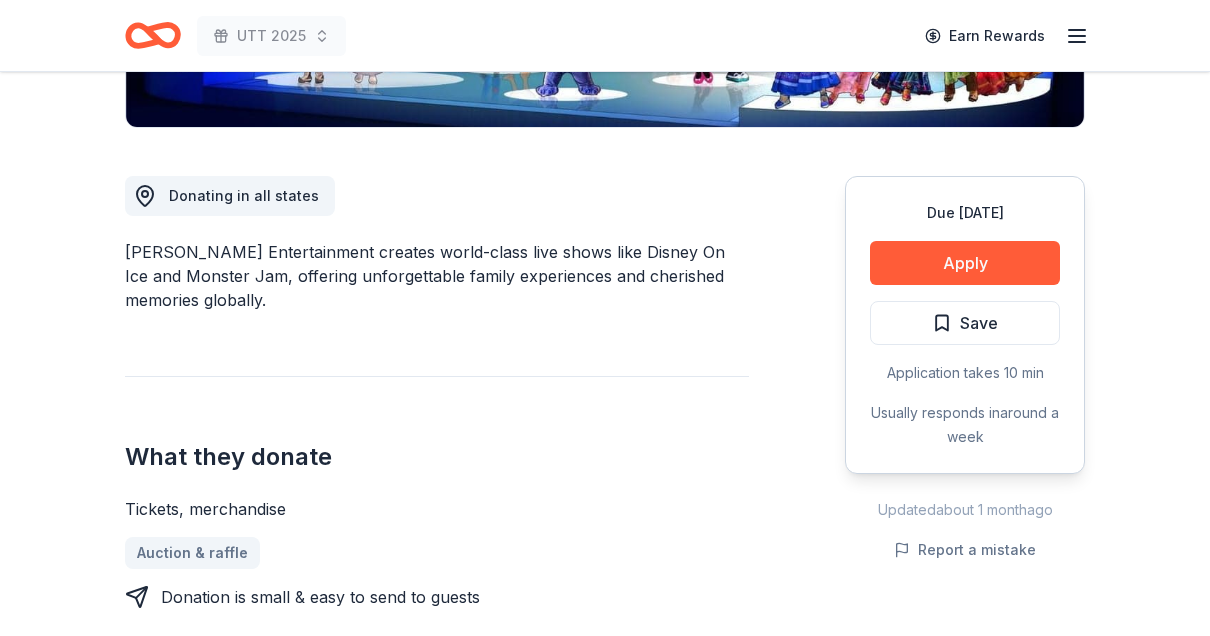 drag, startPoint x: 609, startPoint y: 326, endPoint x: 615, endPoint y: 271, distance: 55.326305 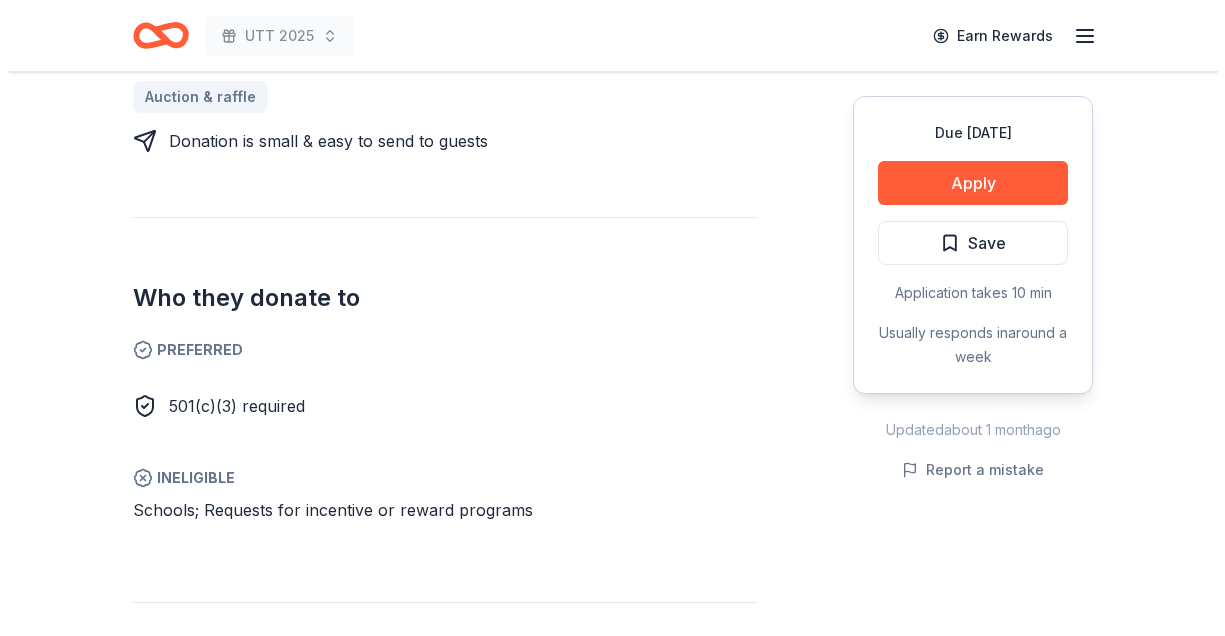 scroll, scrollTop: 935, scrollLeft: 0, axis: vertical 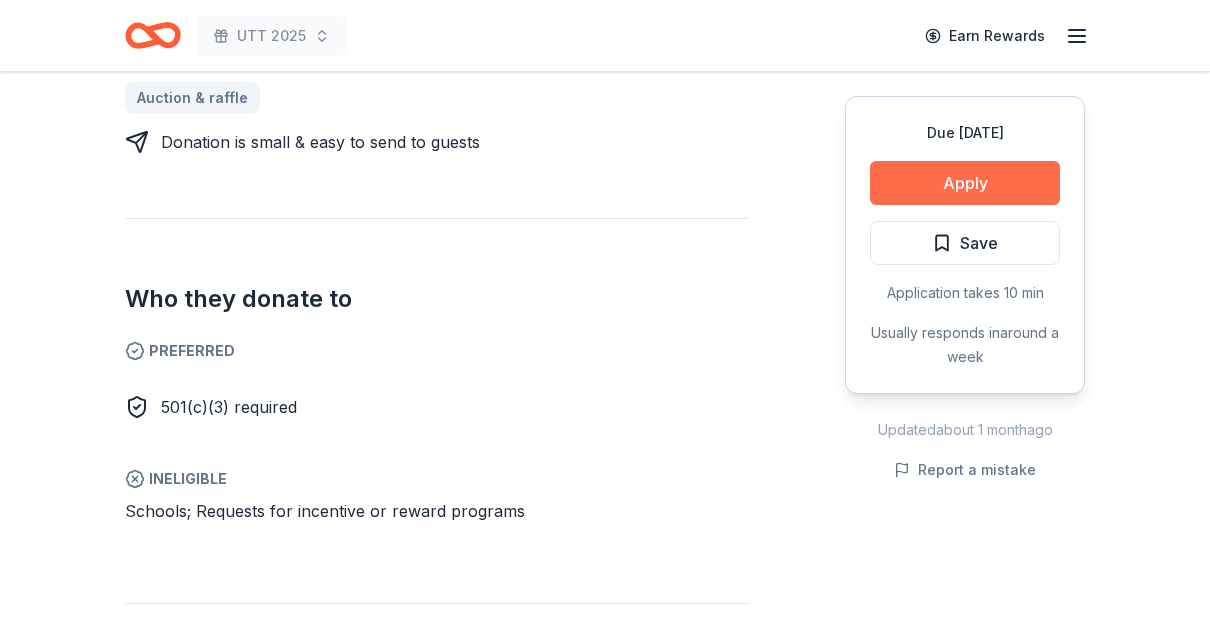 click on "Apply" at bounding box center (965, 183) 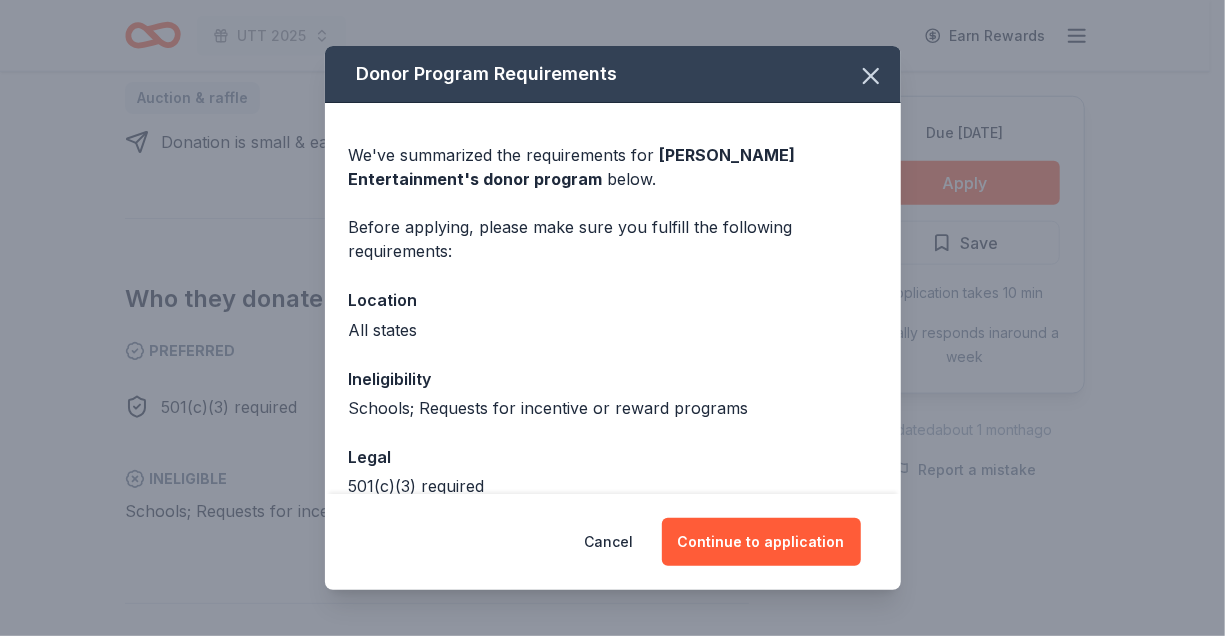 click on "Cancel Continue to application" at bounding box center [613, 542] 